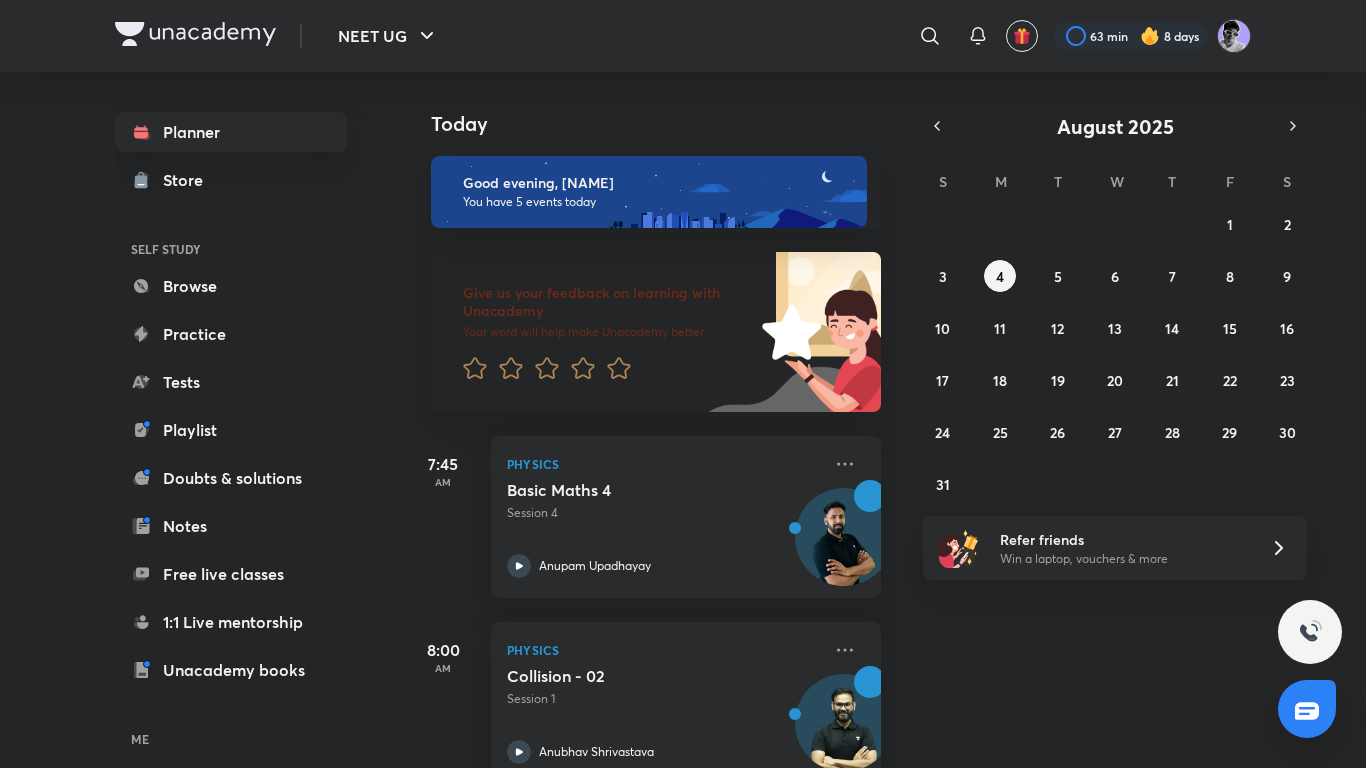 scroll, scrollTop: 0, scrollLeft: 0, axis: both 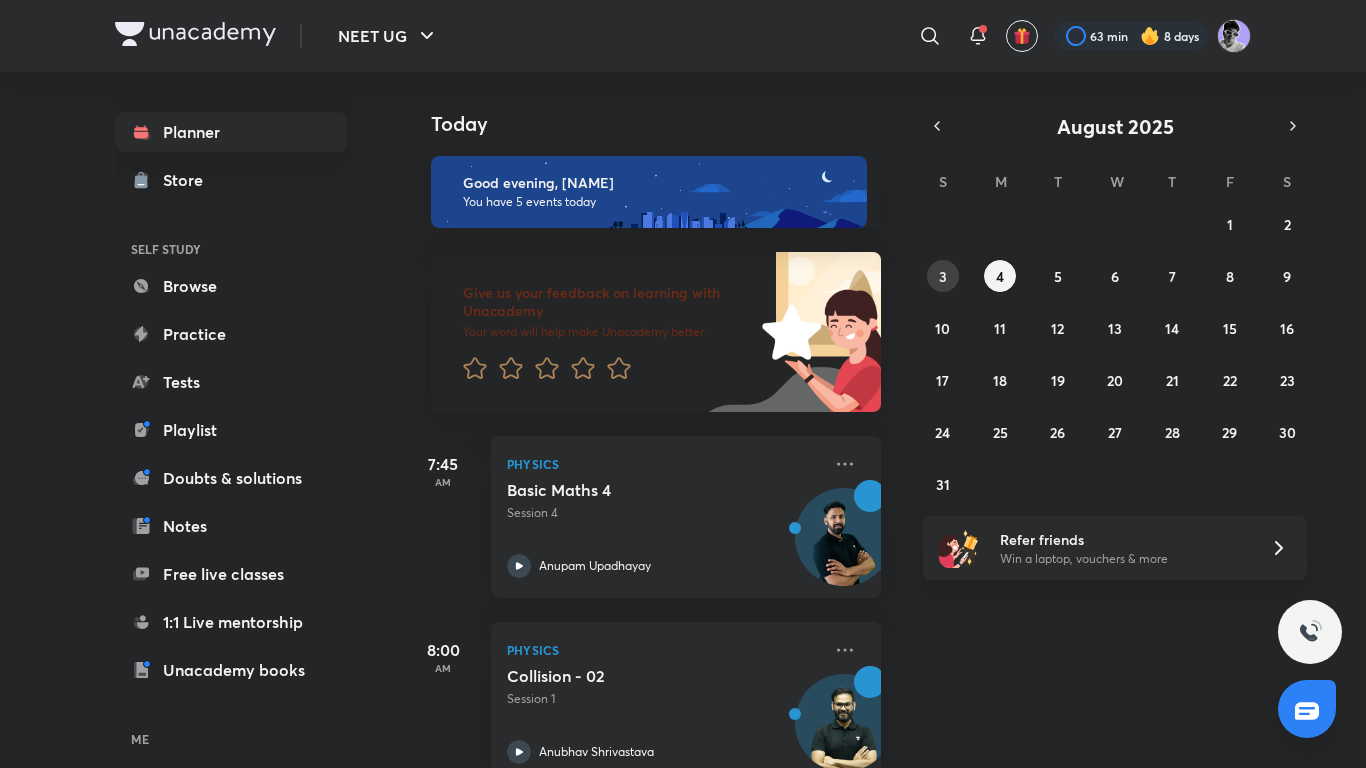 click on "3" at bounding box center (943, 276) 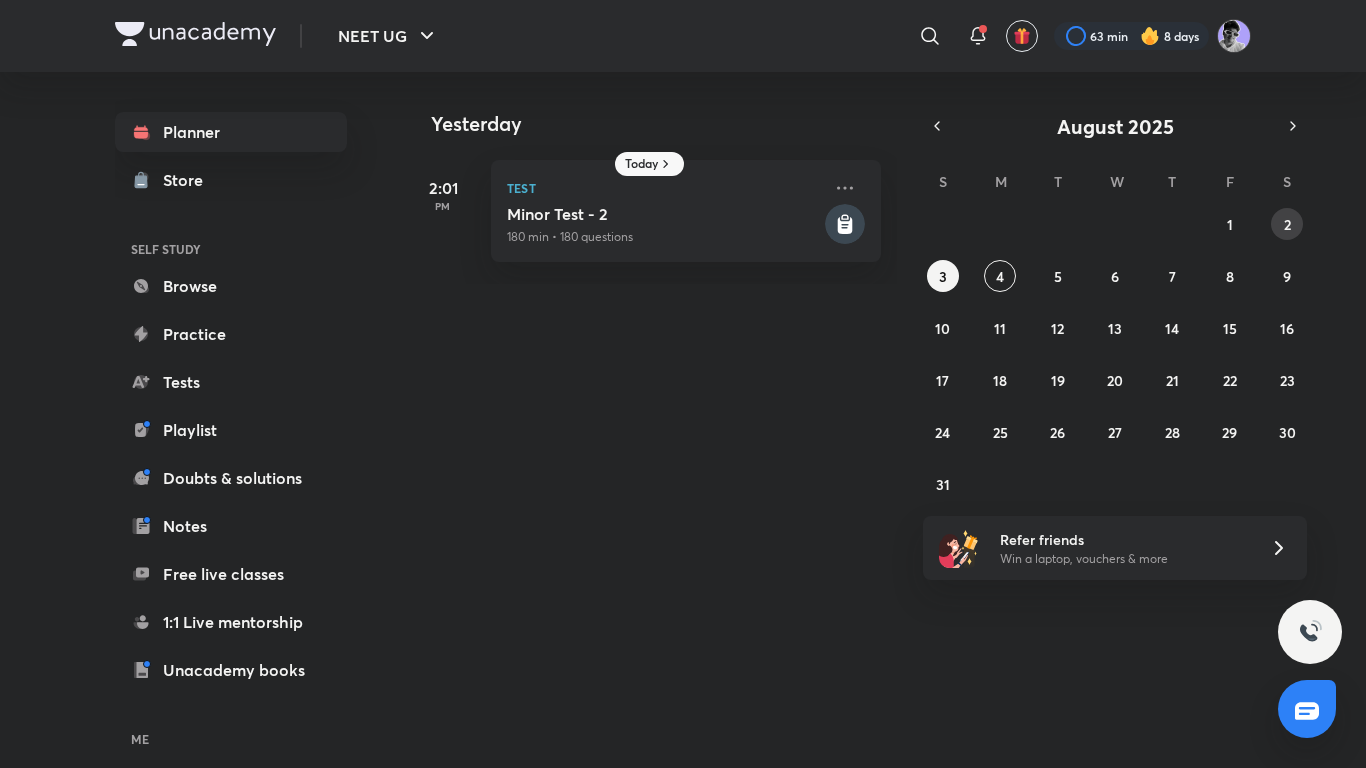 click on "2" at bounding box center [1287, 224] 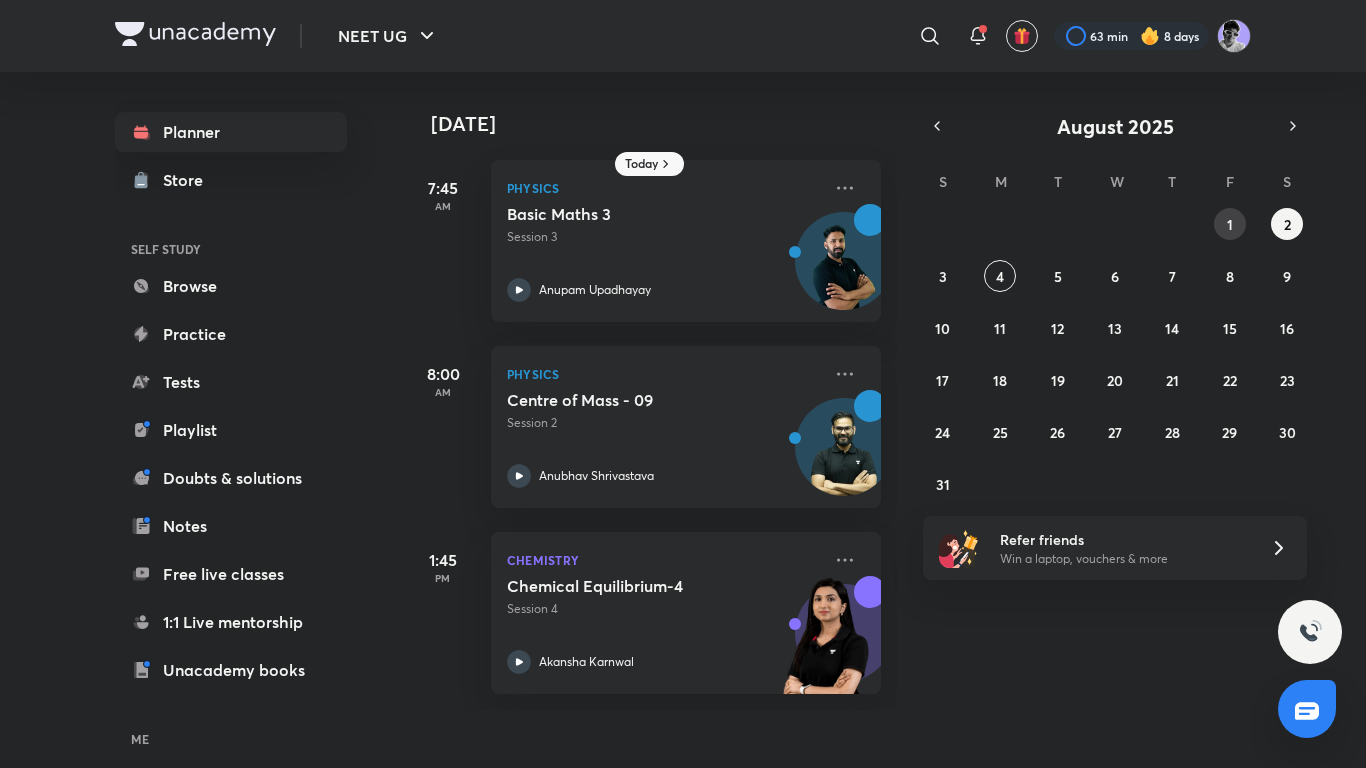 click on "1" at bounding box center (1230, 224) 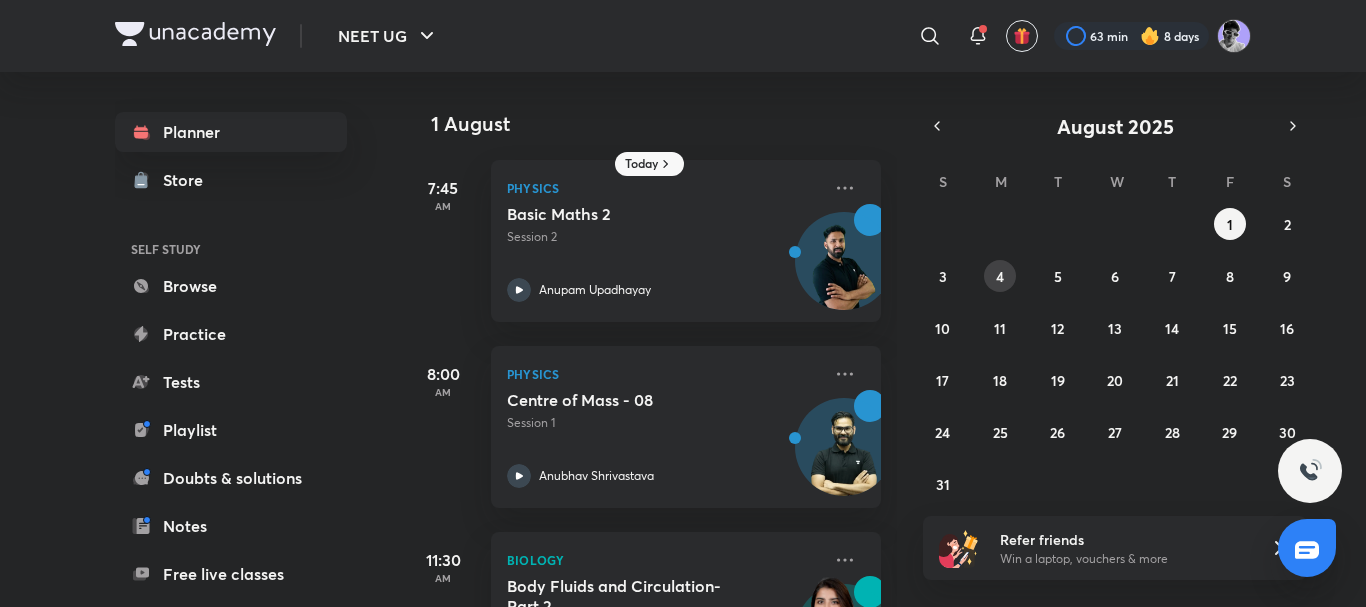click on "4" at bounding box center (1000, 276) 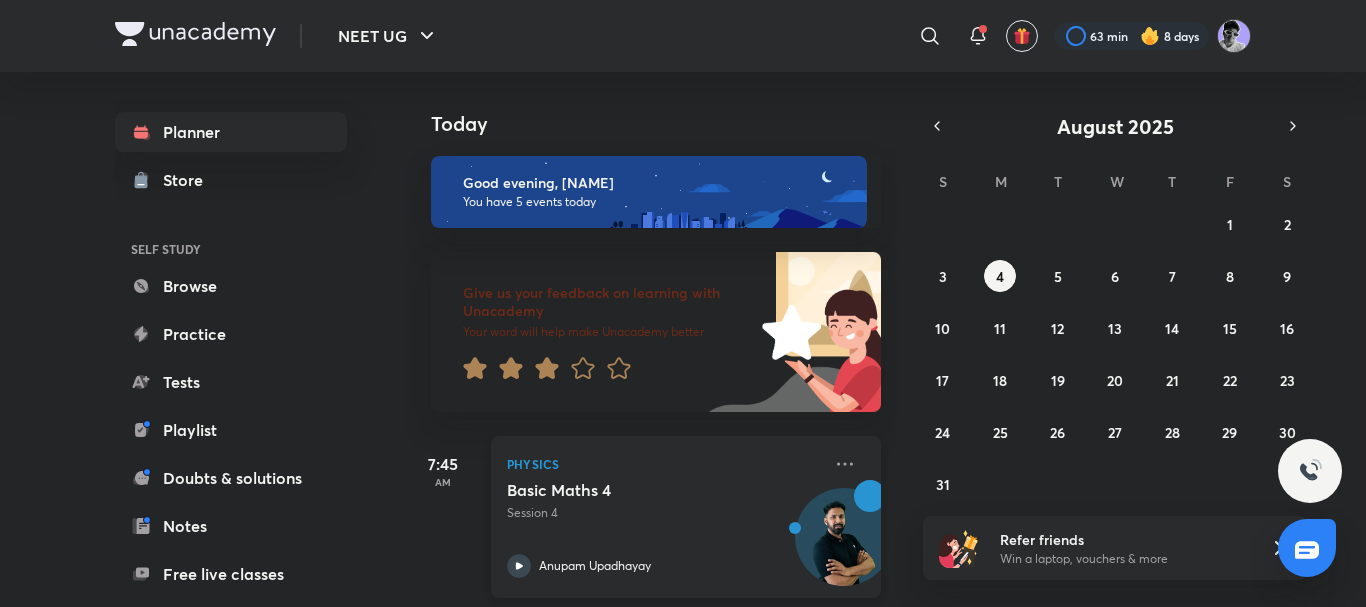 click 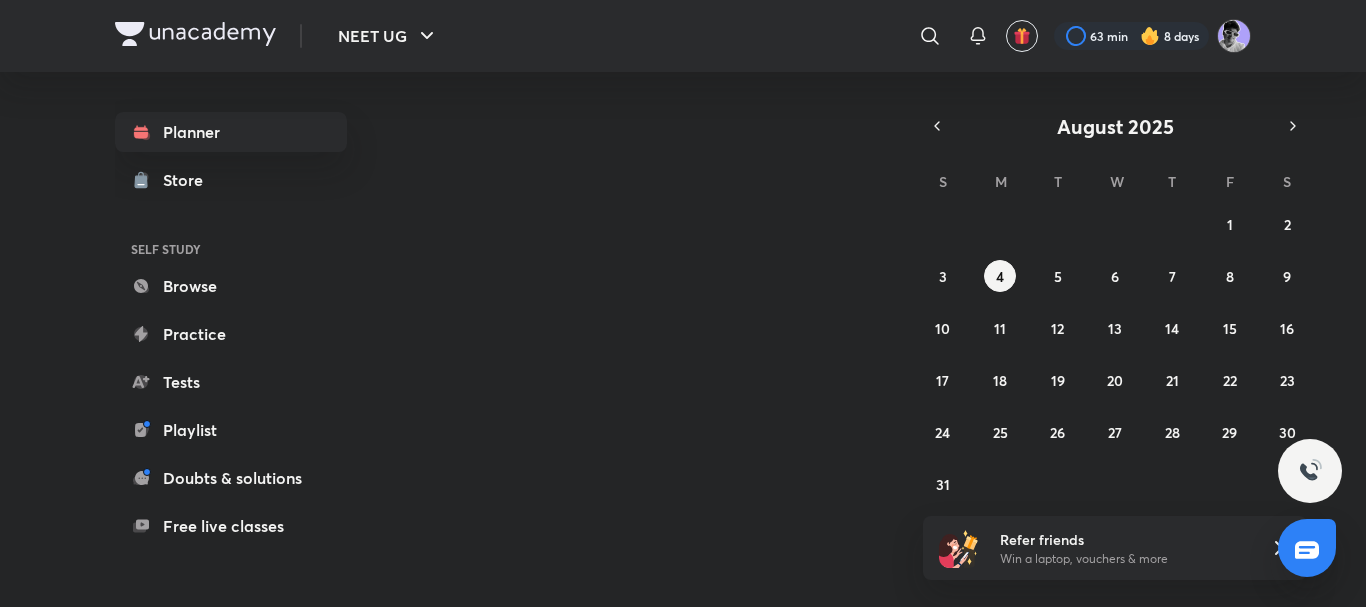 scroll, scrollTop: 0, scrollLeft: 0, axis: both 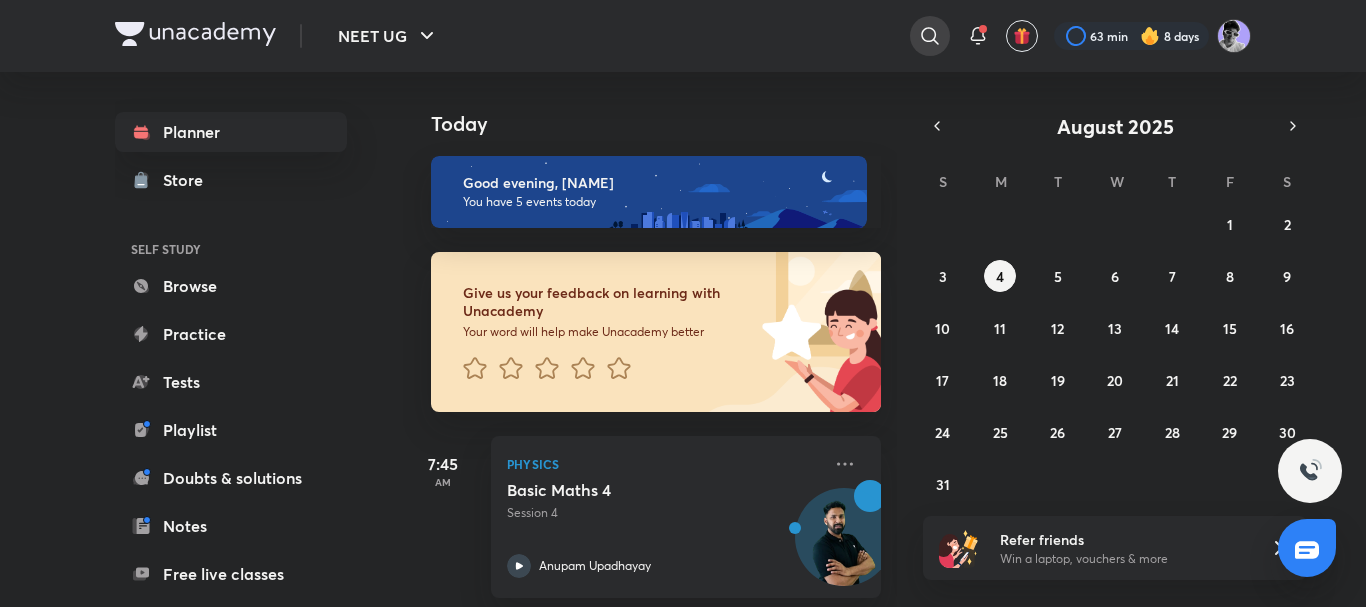 click 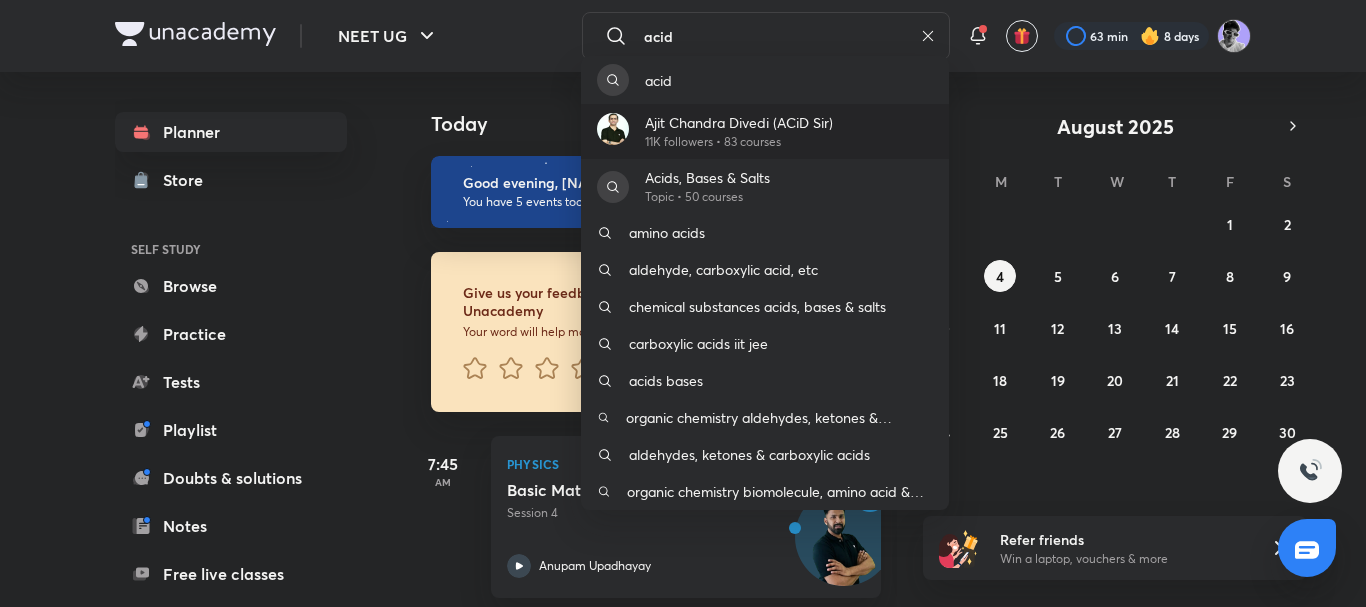 type on "acid" 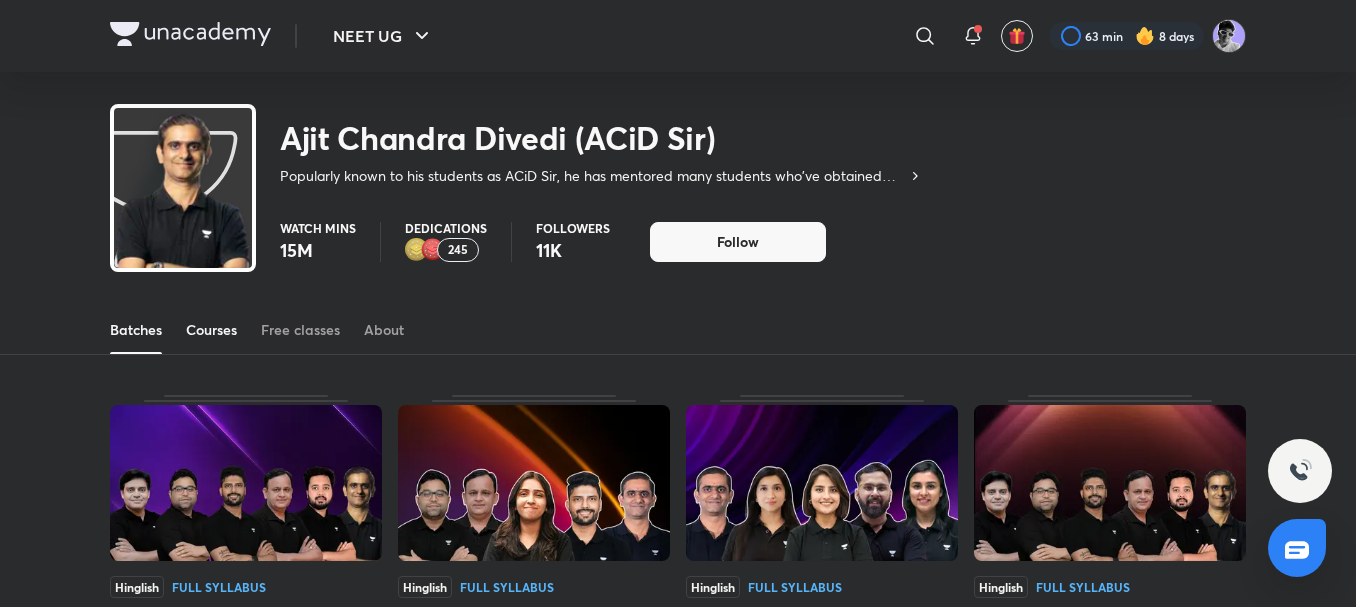 click on "Courses" at bounding box center (211, 330) 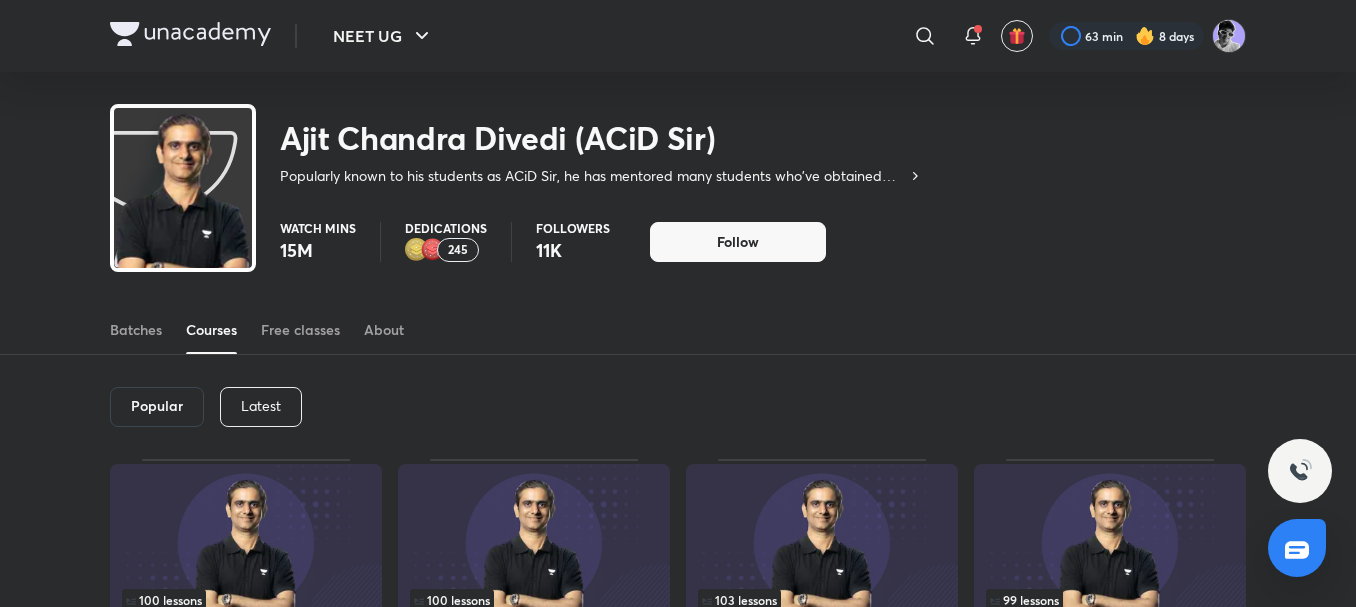 scroll, scrollTop: 517, scrollLeft: 0, axis: vertical 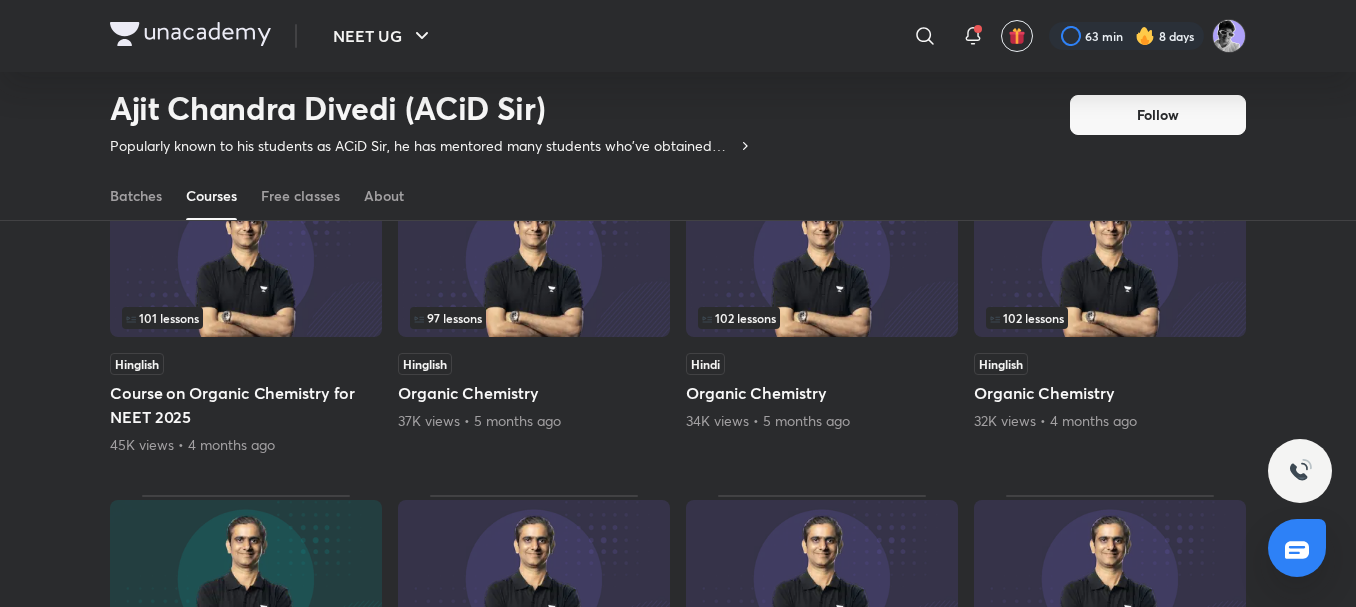 click on "102   lessons Hinglish Organic Chemistry 32K views  •  4 months ago" at bounding box center [1110, 315] 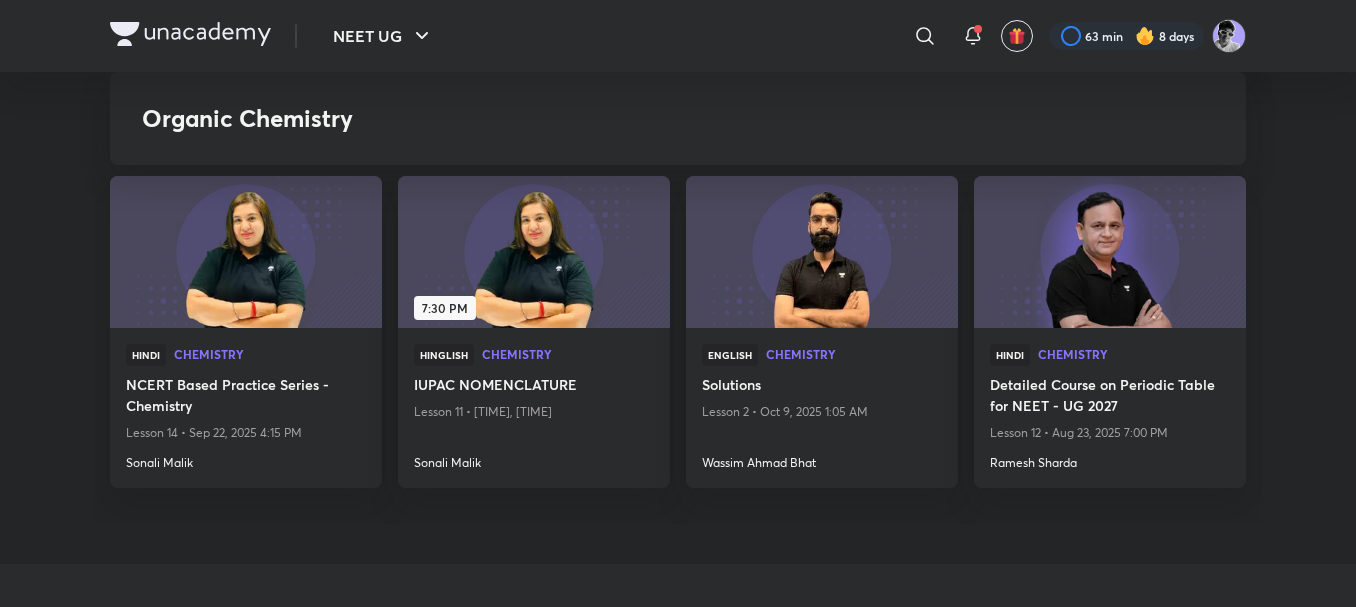 scroll, scrollTop: 1867, scrollLeft: 0, axis: vertical 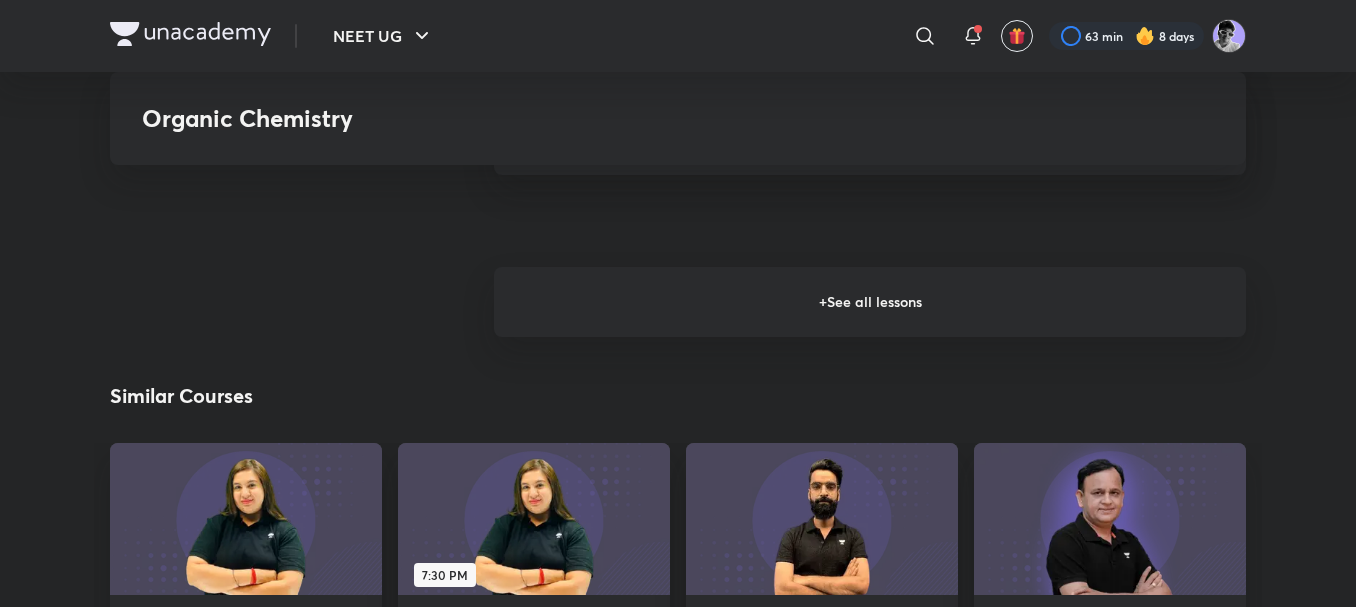 click on "+  See all lessons" at bounding box center (870, 302) 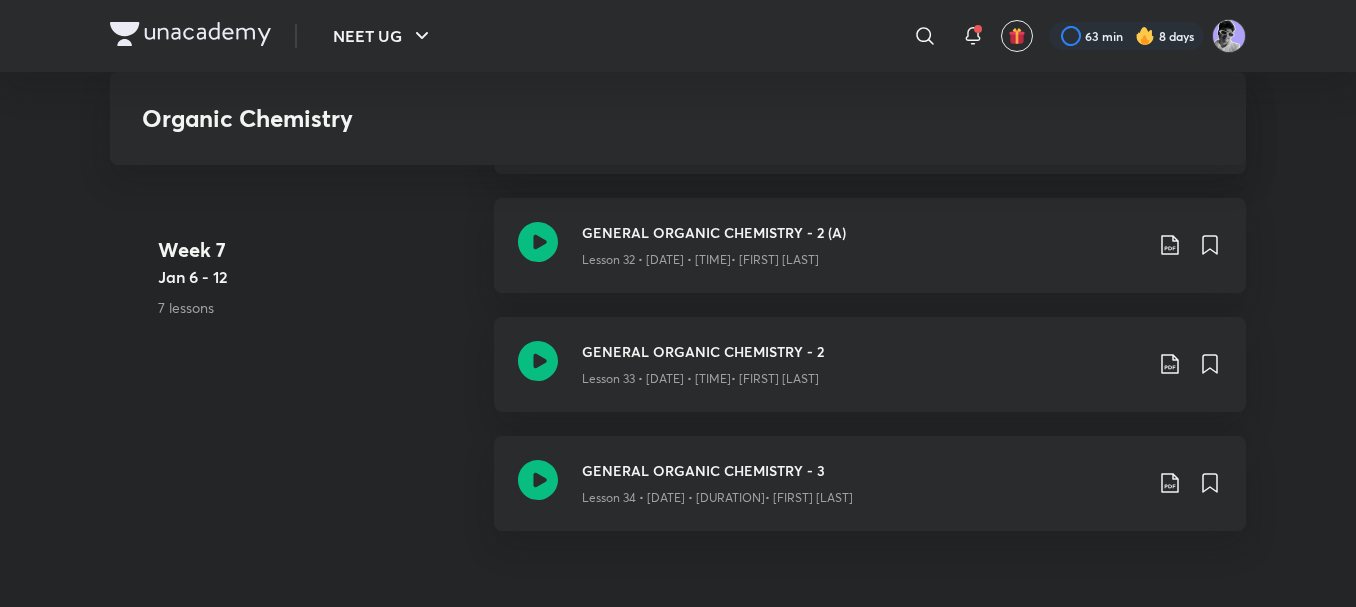 scroll, scrollTop: 4534, scrollLeft: 0, axis: vertical 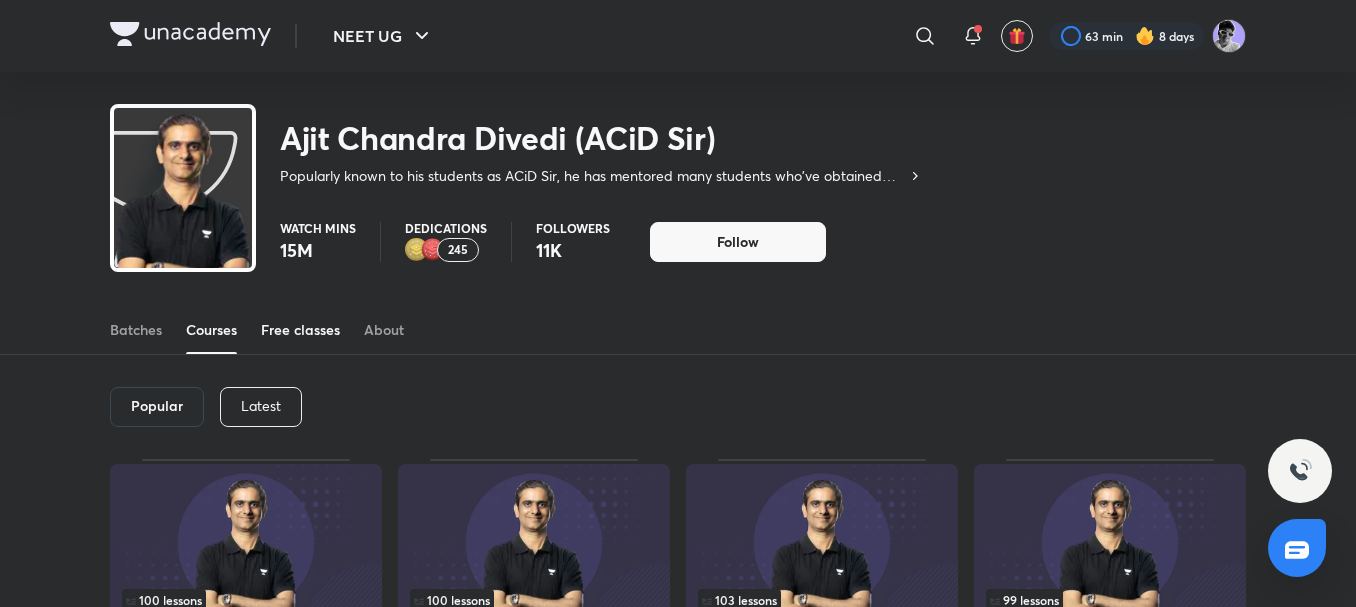 click on "Free classes" at bounding box center (300, 330) 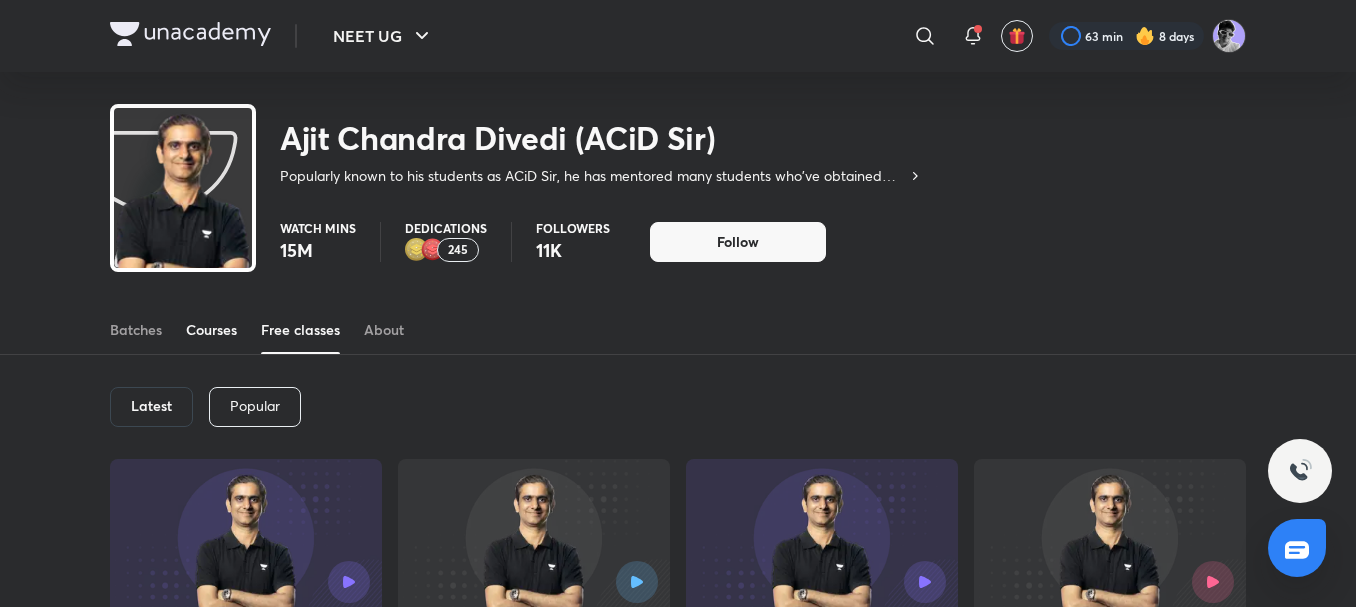 click on "Courses" at bounding box center [211, 330] 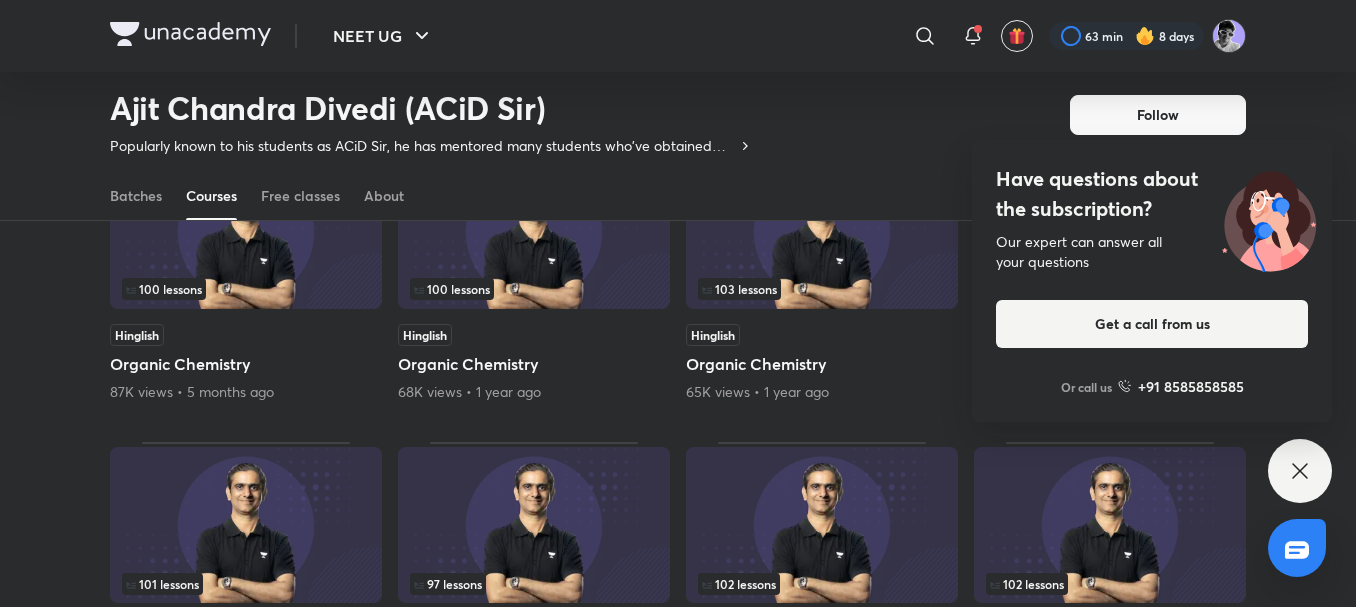 scroll, scrollTop: 0, scrollLeft: 0, axis: both 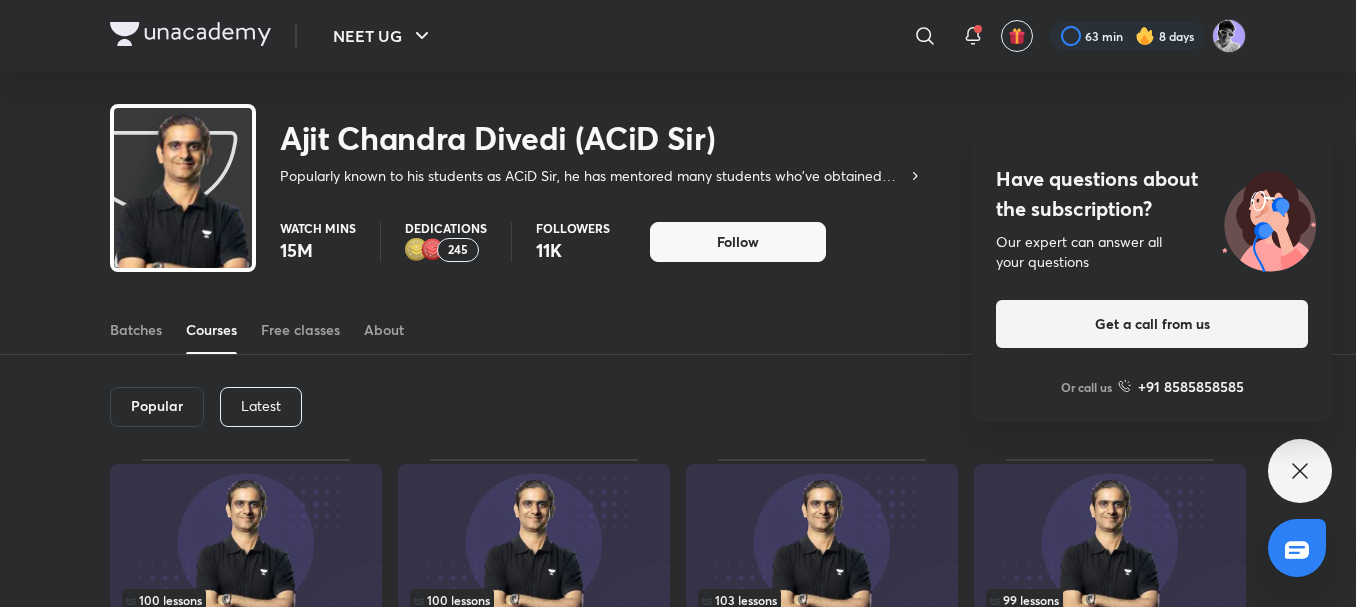click on "Latest" at bounding box center (261, 407) 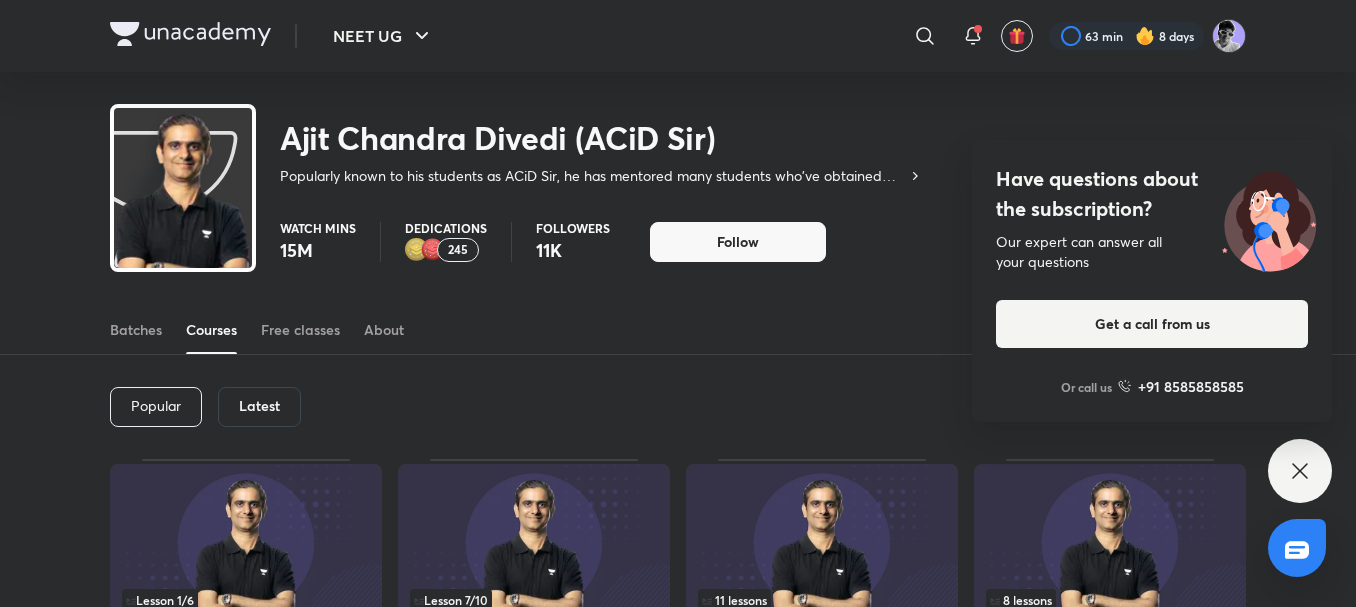 click on "Popular" at bounding box center (156, 406) 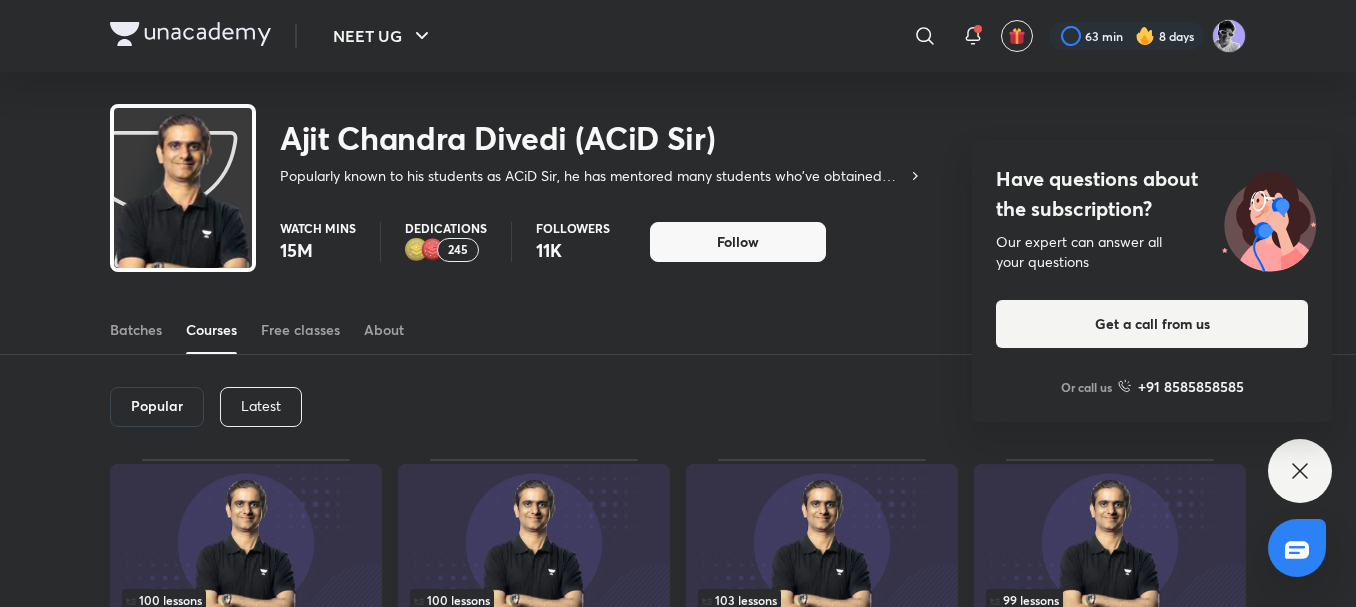 scroll, scrollTop: 517, scrollLeft: 0, axis: vertical 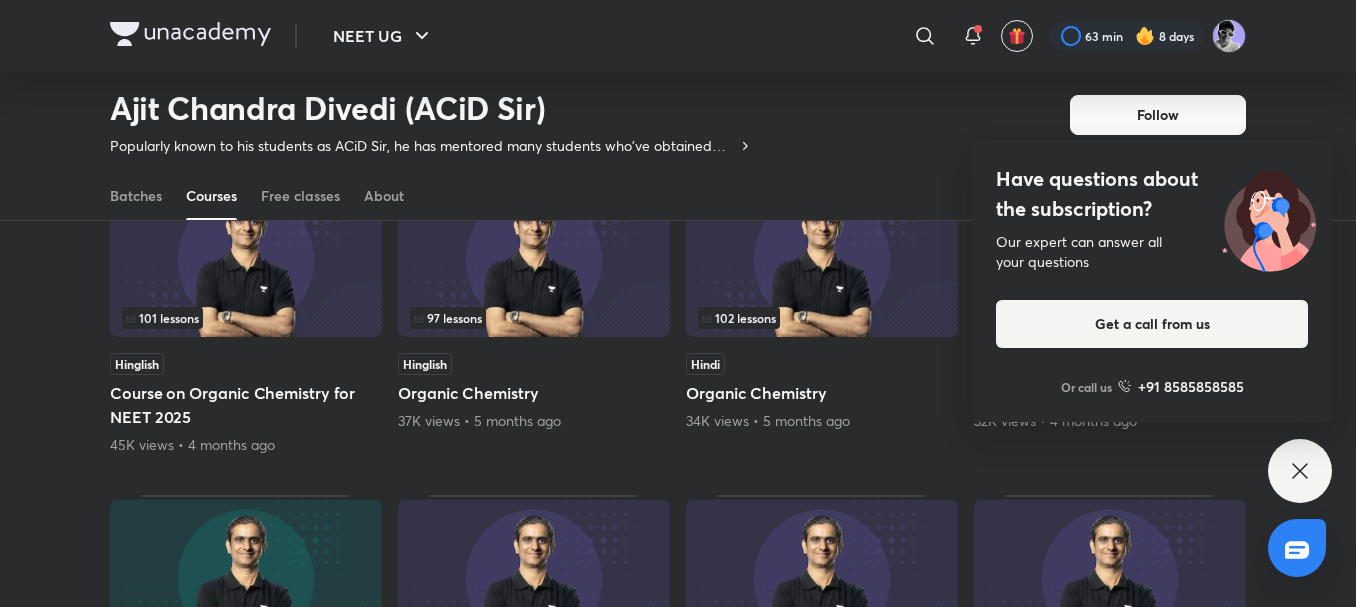 click on "Hinglish" at bounding box center [246, 364] 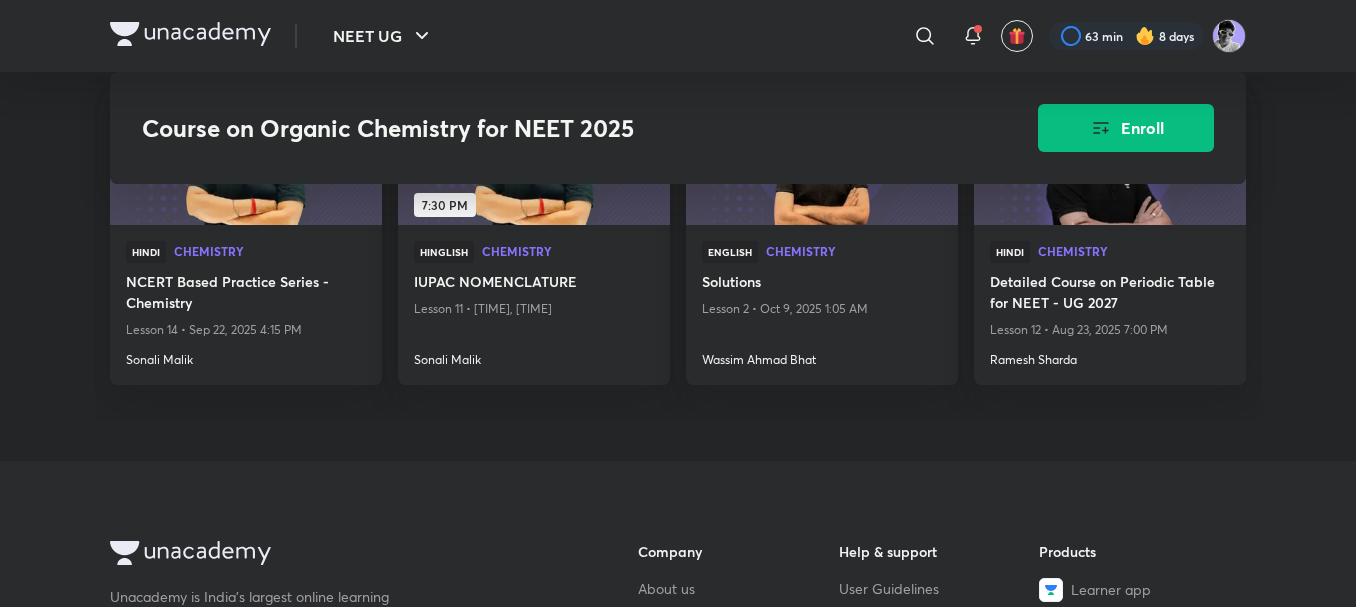 scroll, scrollTop: 2327, scrollLeft: 0, axis: vertical 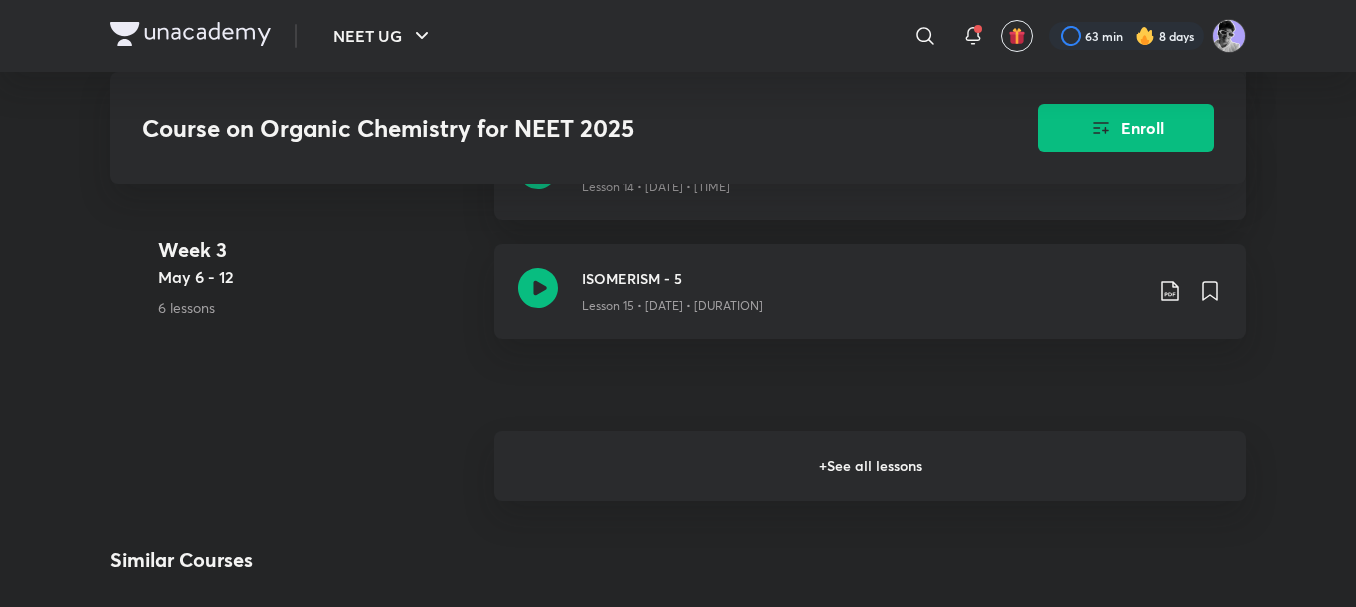 drag, startPoint x: 764, startPoint y: 463, endPoint x: 757, endPoint y: 375, distance: 88.27797 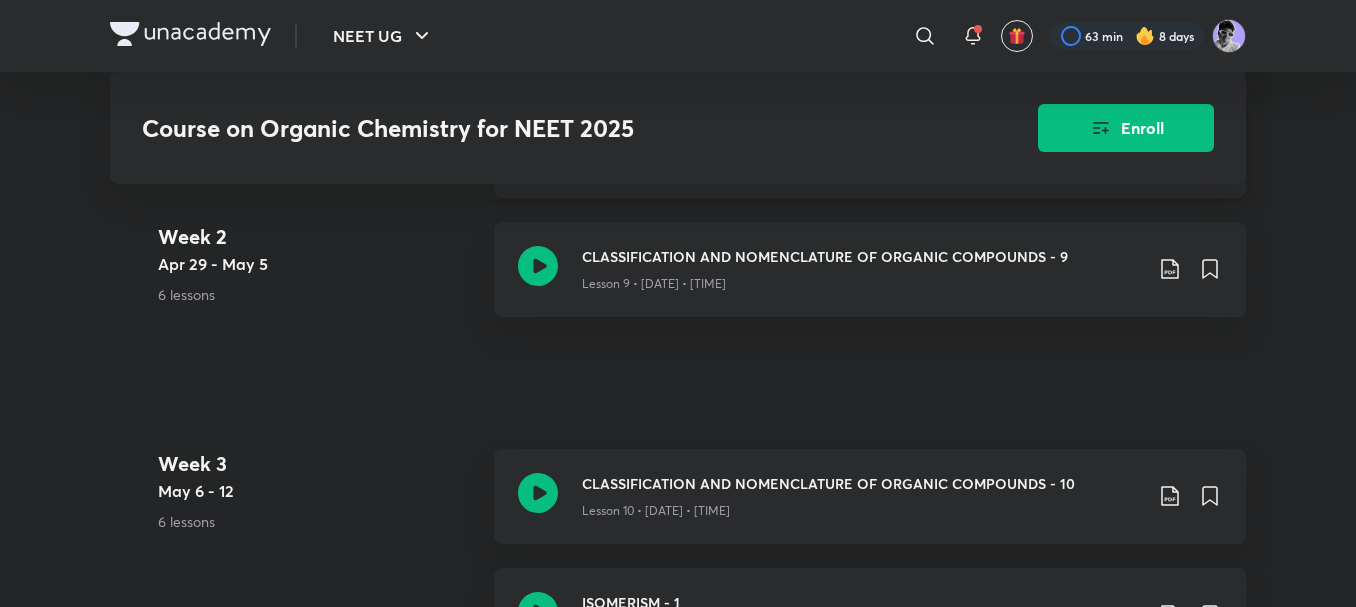 scroll, scrollTop: 1794, scrollLeft: 0, axis: vertical 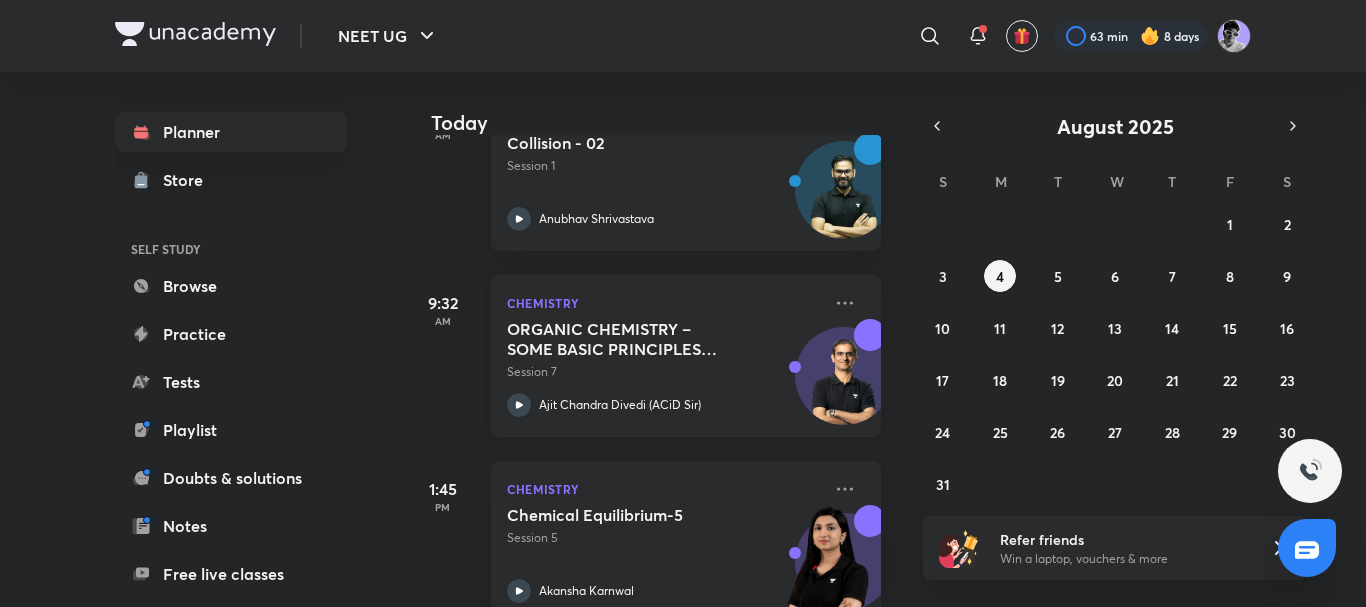 click 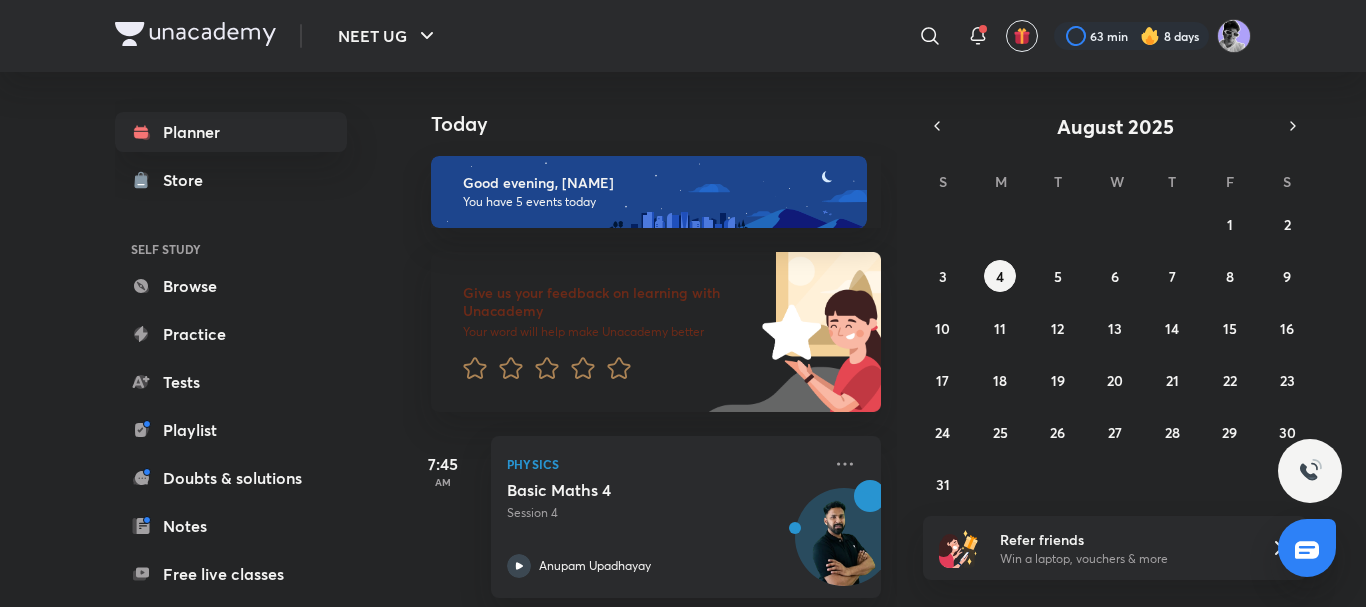 scroll, scrollTop: 0, scrollLeft: 0, axis: both 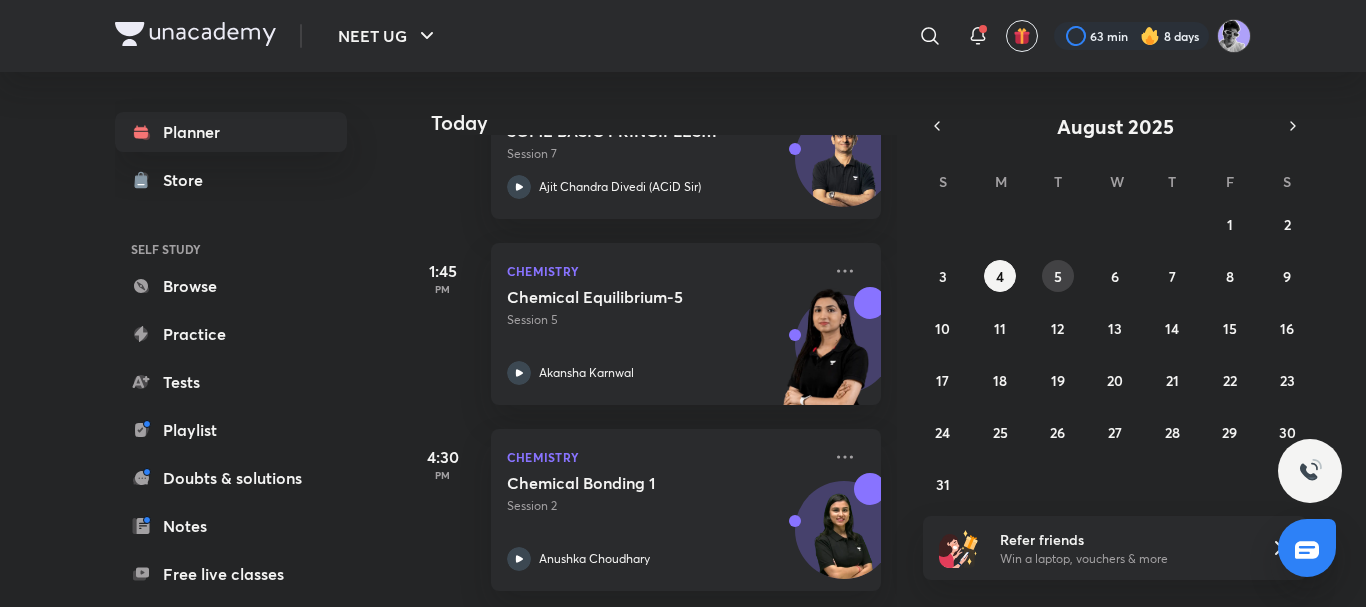 click on "5" at bounding box center (1058, 276) 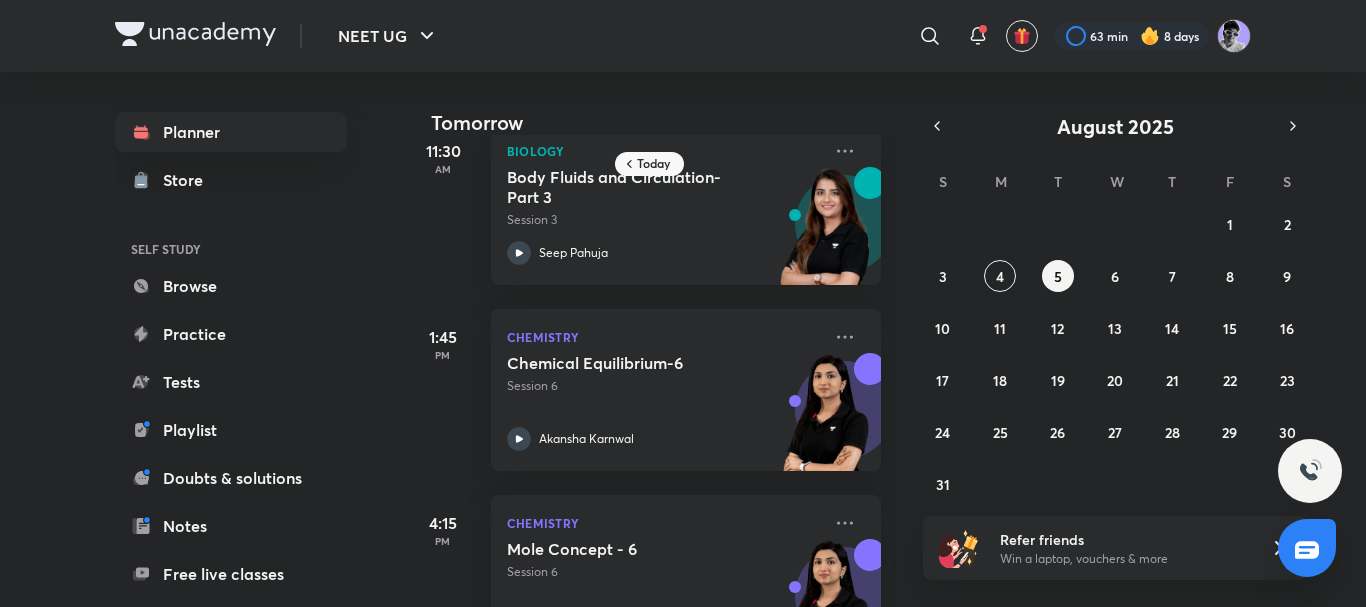 scroll, scrollTop: 143, scrollLeft: 0, axis: vertical 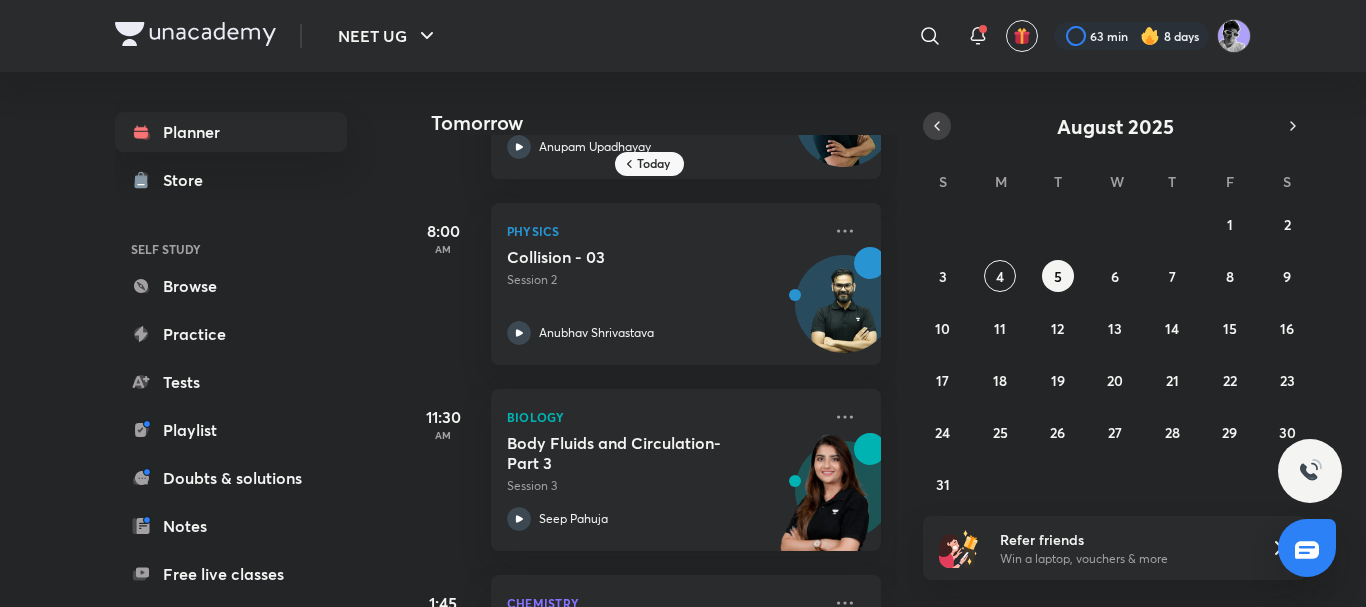 click 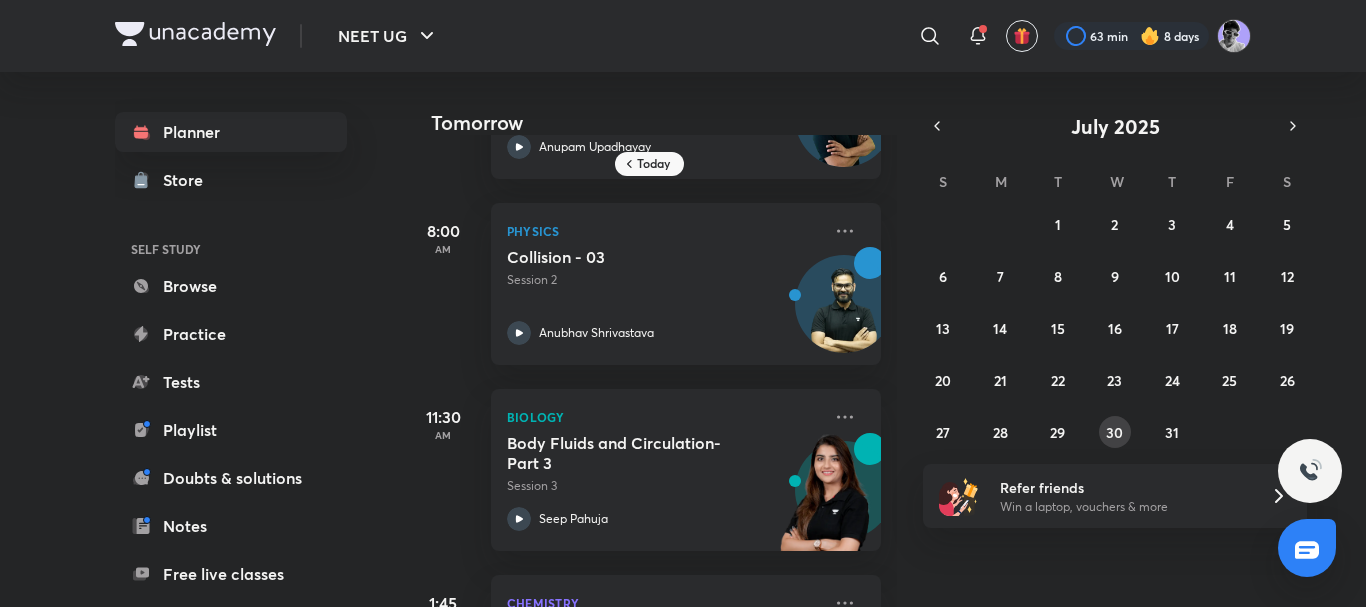 click on "30" at bounding box center (1114, 432) 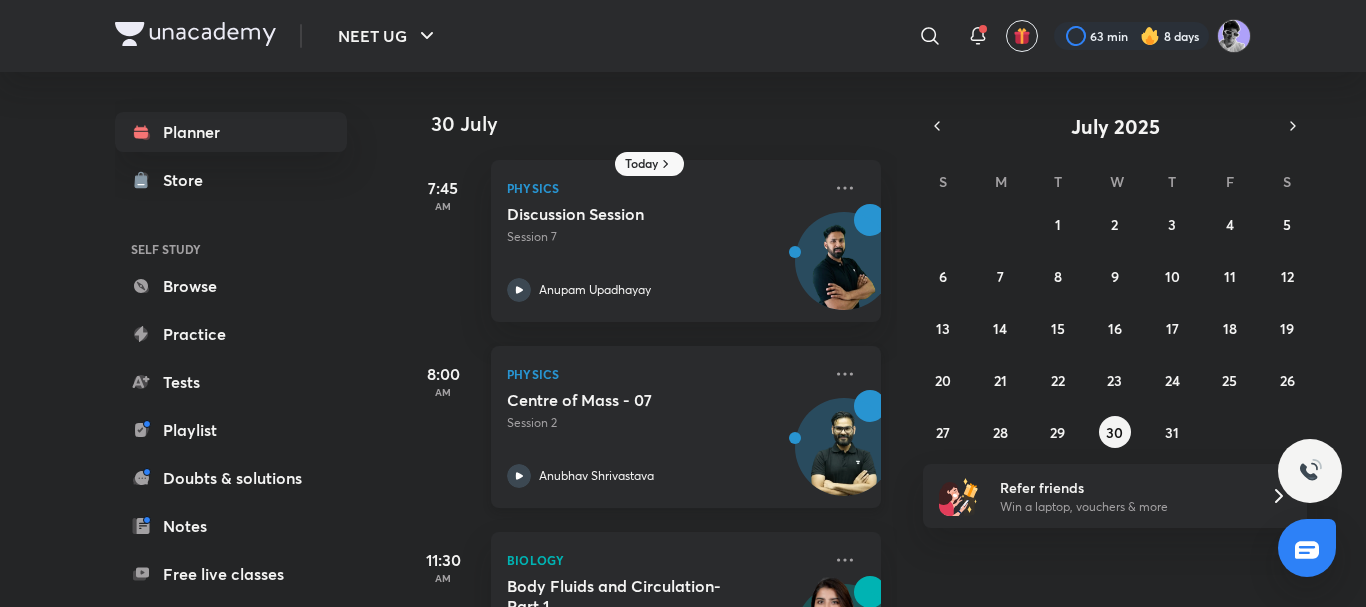 scroll, scrollTop: 304, scrollLeft: 0, axis: vertical 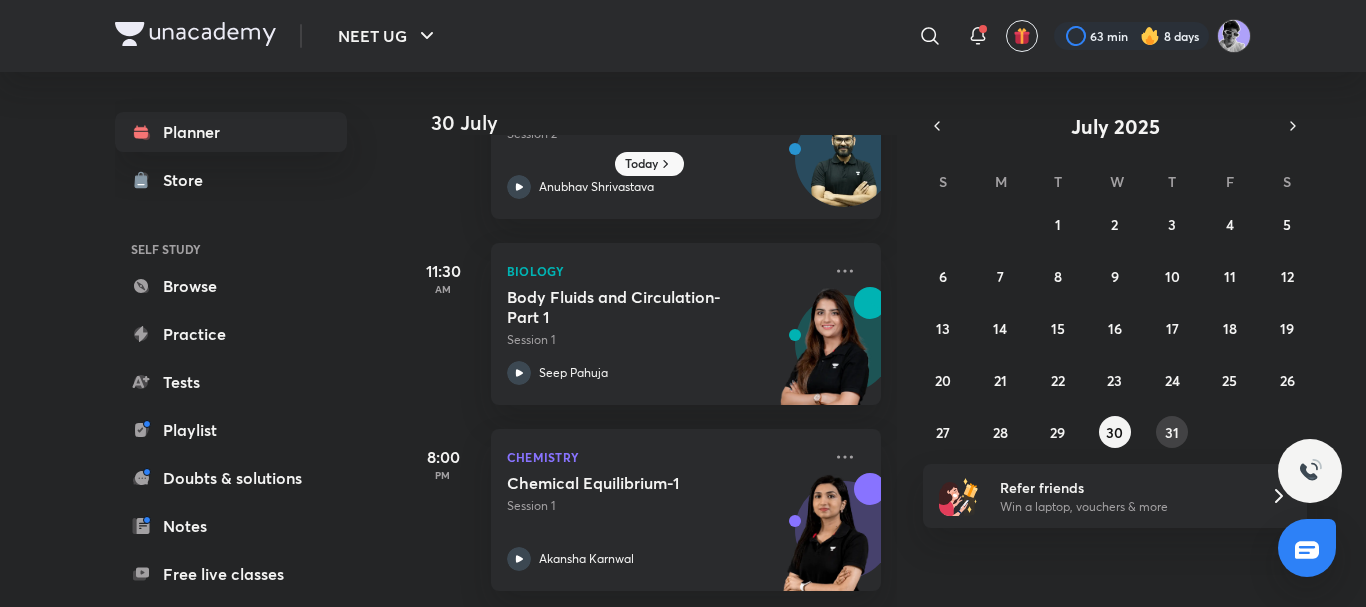 click on "31" at bounding box center (1172, 432) 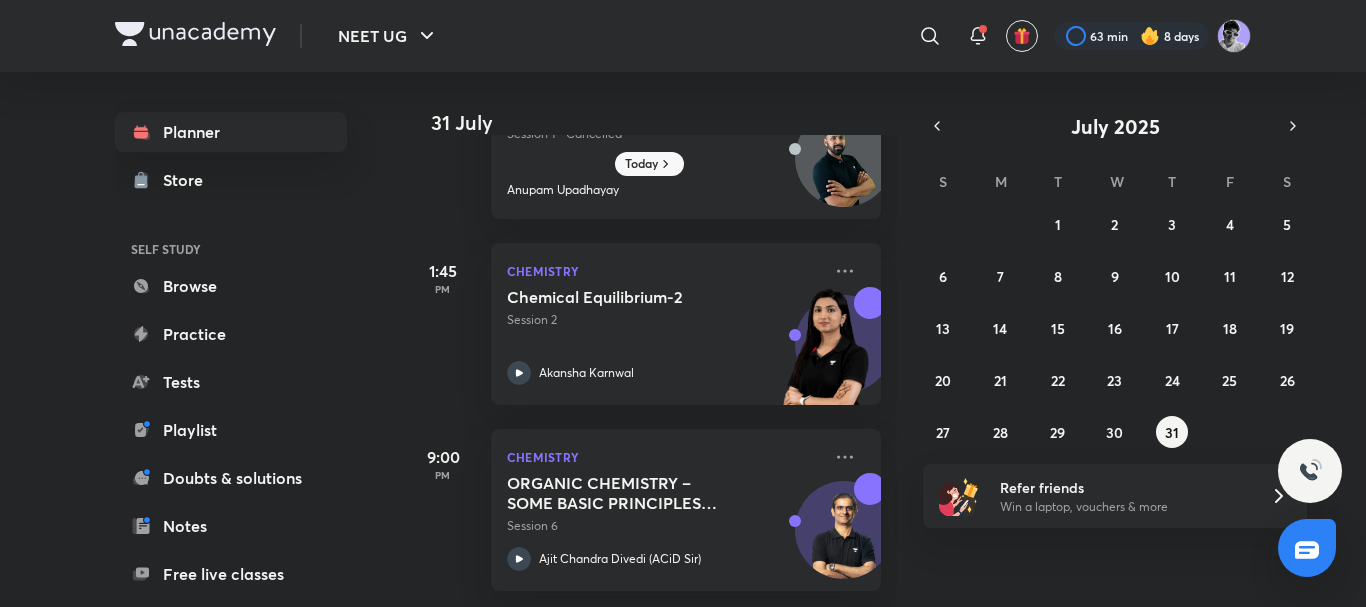 scroll, scrollTop: 0, scrollLeft: 0, axis: both 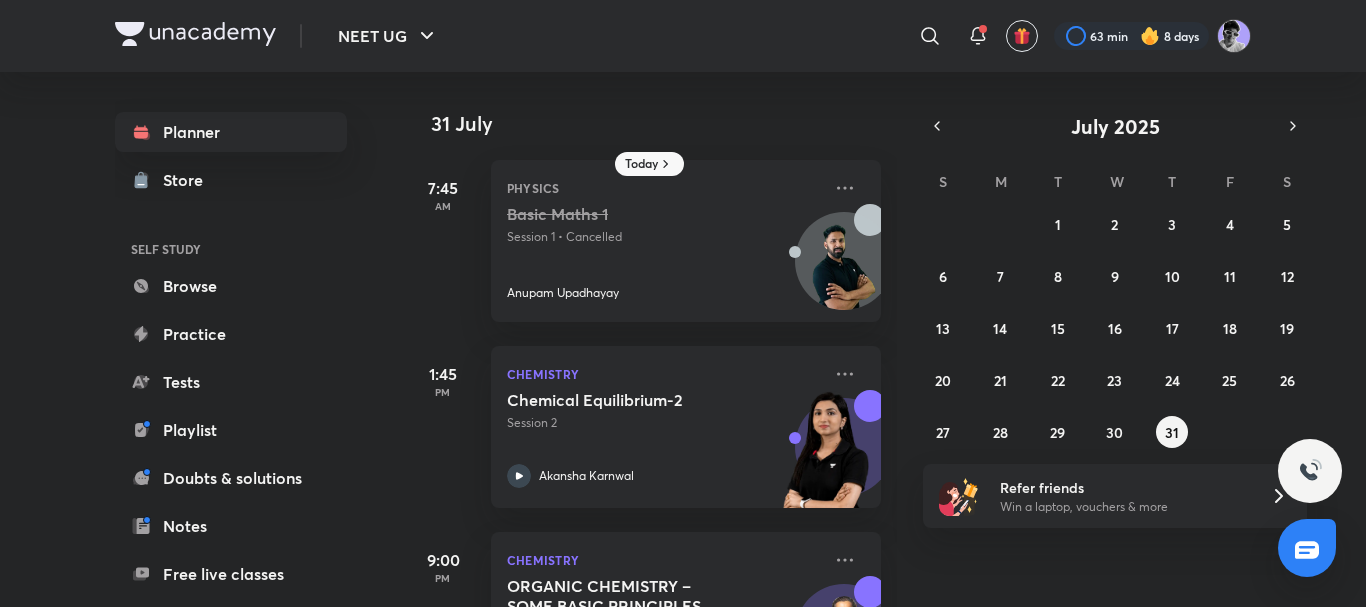 click on "31 July 7:45 AM Physics Basic Maths 1 Session 1 • Cancelled [FIRST] [LAST] 1:45 PM Chemistry Chemical Equilibrium-2 Session 2 [FIRST] [LAST] 9:00 PM Chemistry ORGANIC CHEMISTRY – SOME BASIC PRINCIPLES AND TECHNIQUES (IUPAC Nomenclature) - 6 Session 6 [FIRST] [LAST] (ACiD Sir)" at bounding box center (882, 339) 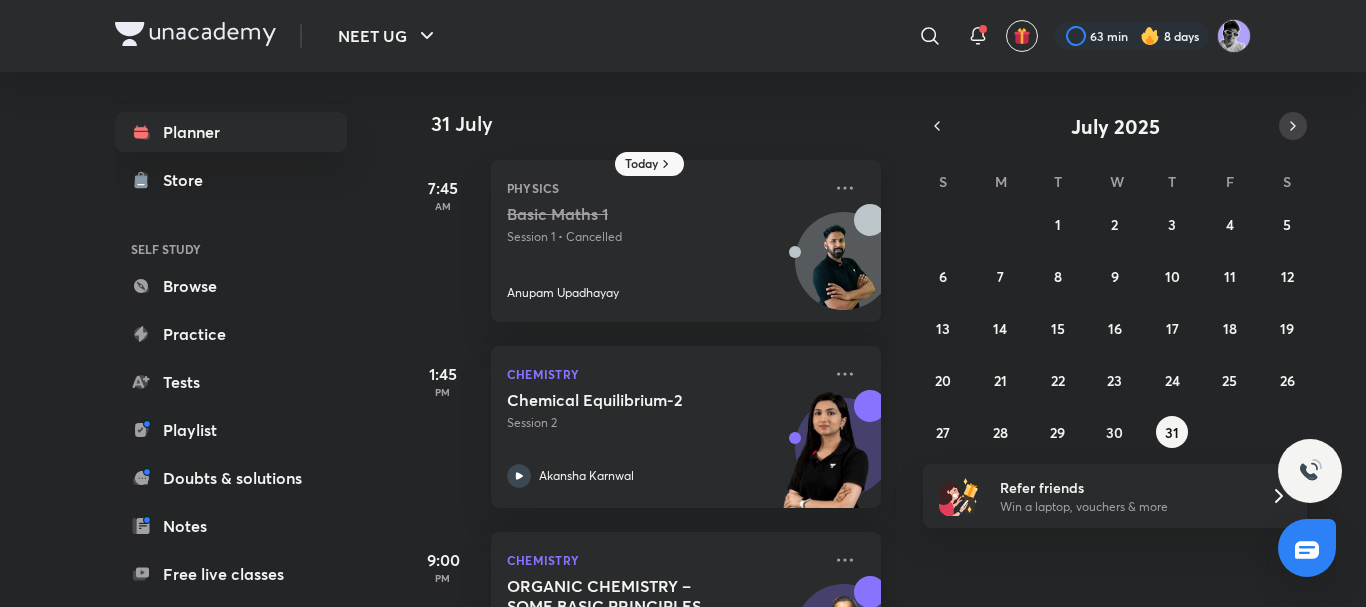click at bounding box center (1293, 126) 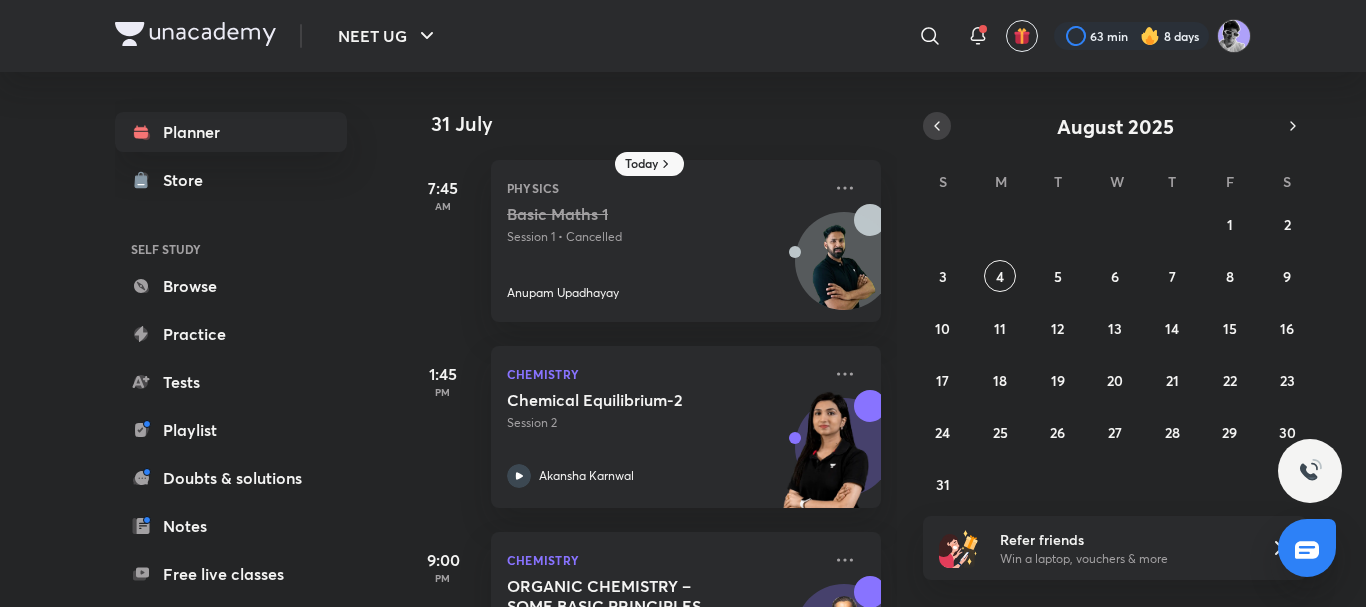 click 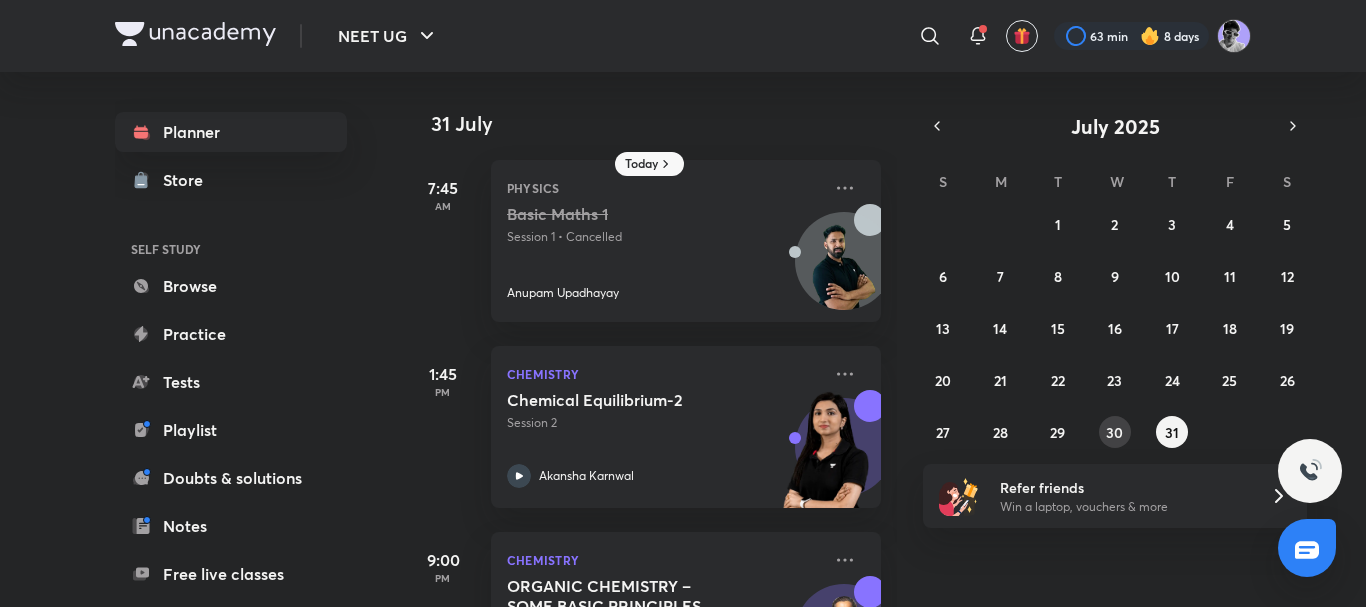 click on "30" at bounding box center (1115, 432) 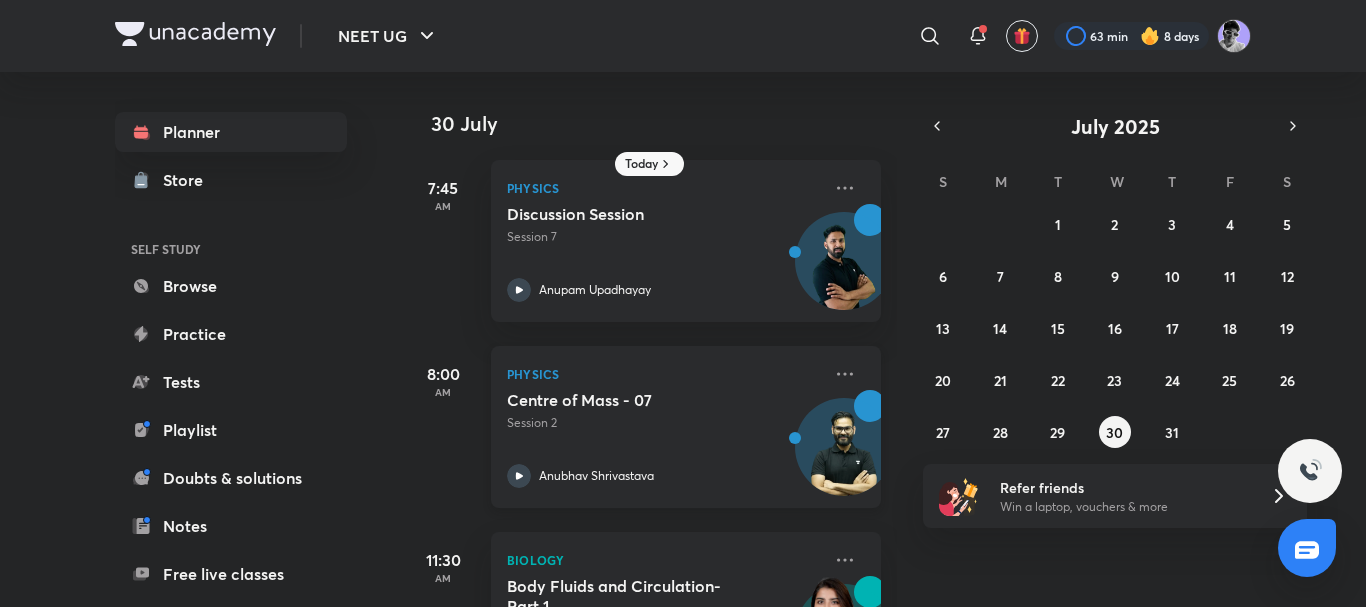 scroll, scrollTop: 304, scrollLeft: 0, axis: vertical 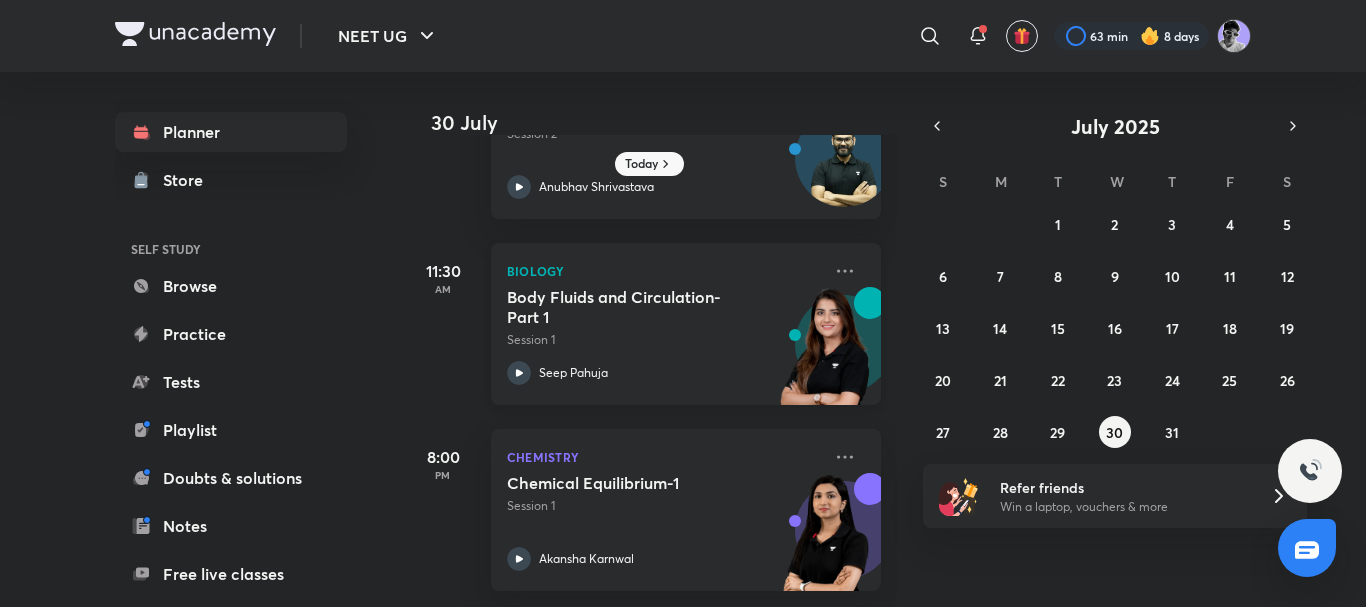 click 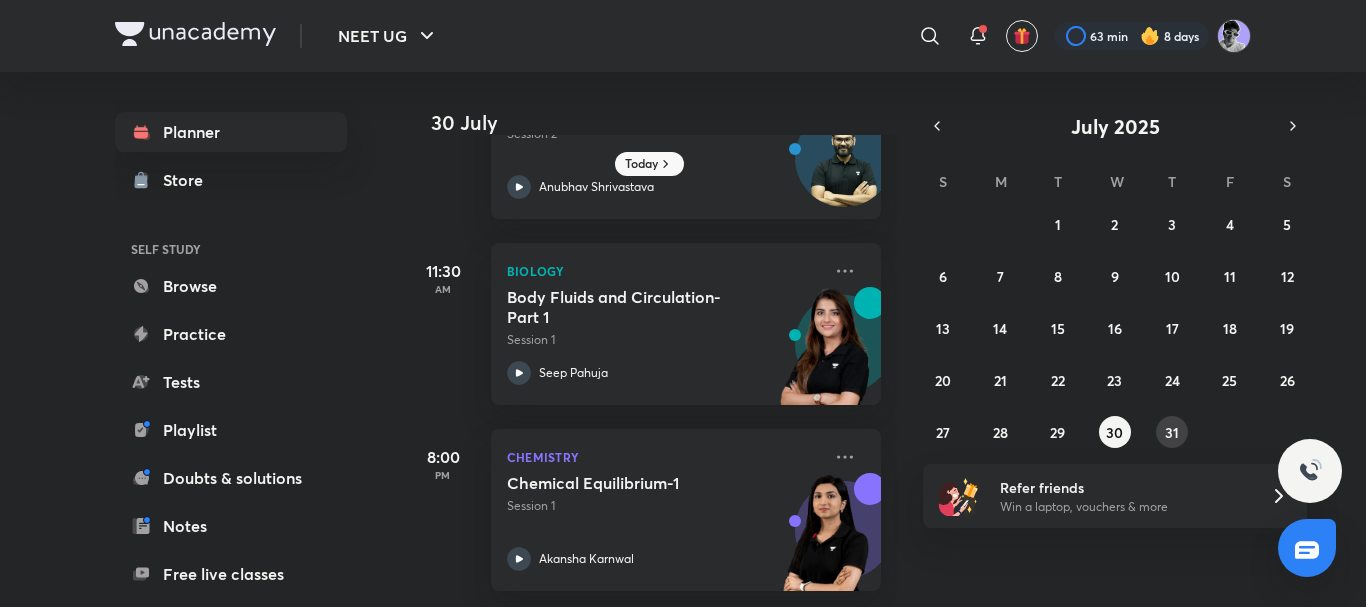 click on "31" at bounding box center (1172, 432) 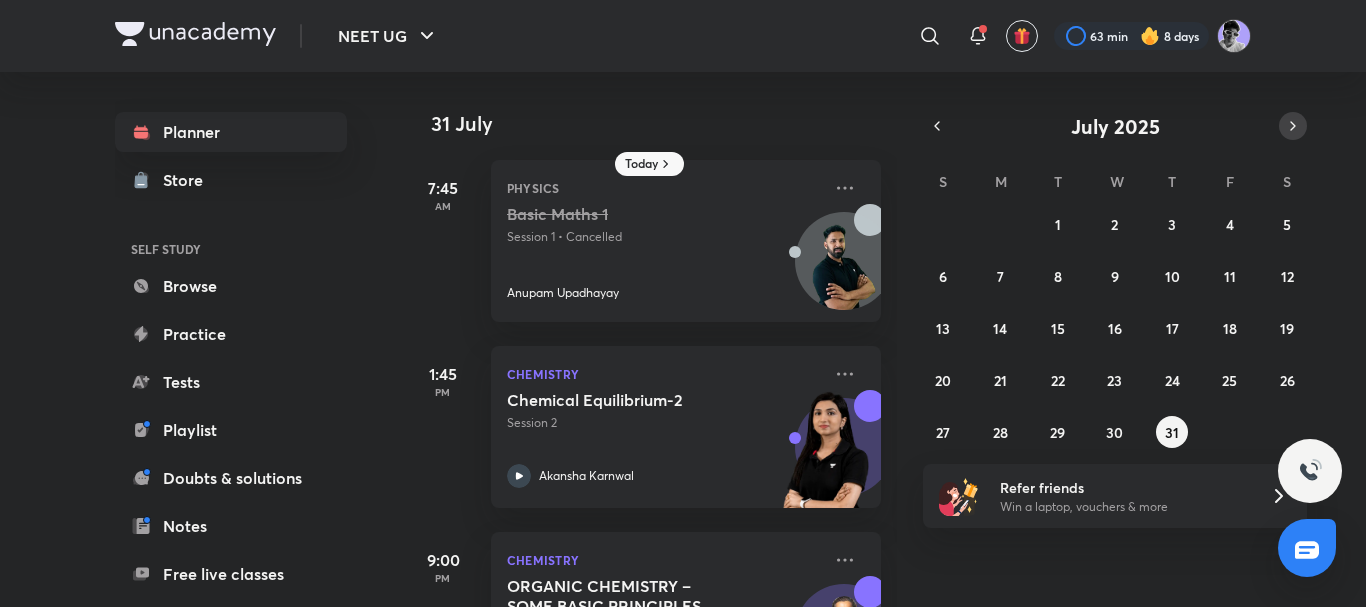 click 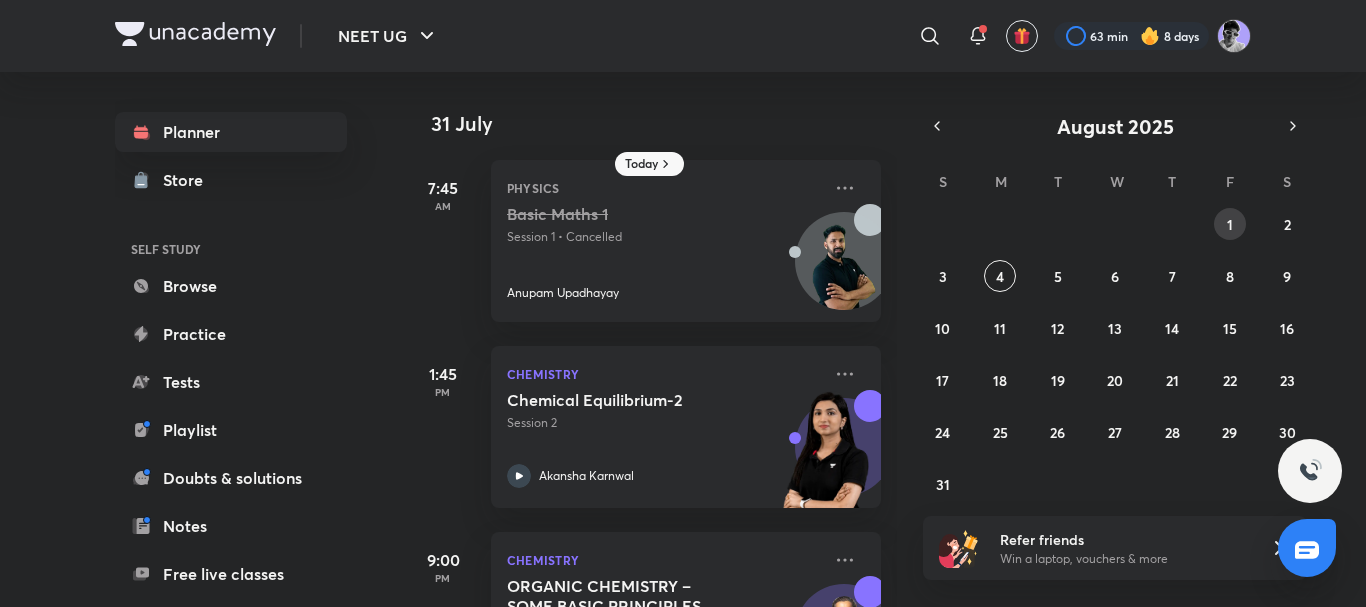 click on "1" at bounding box center (1230, 224) 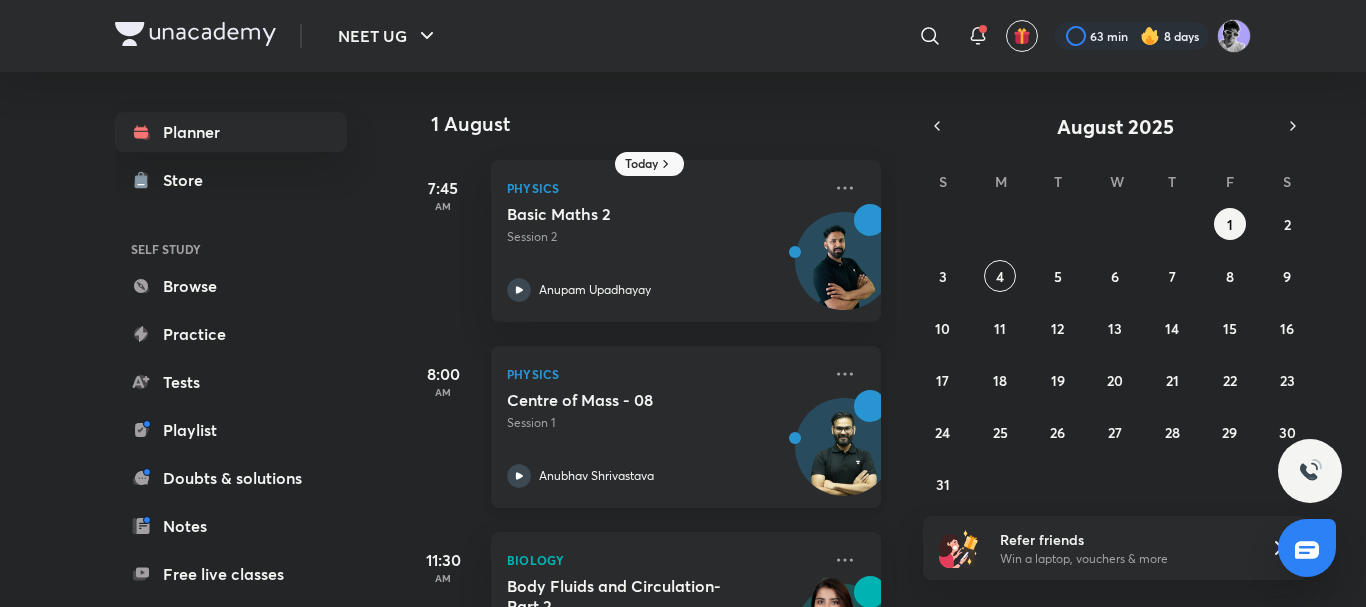 scroll, scrollTop: 267, scrollLeft: 0, axis: vertical 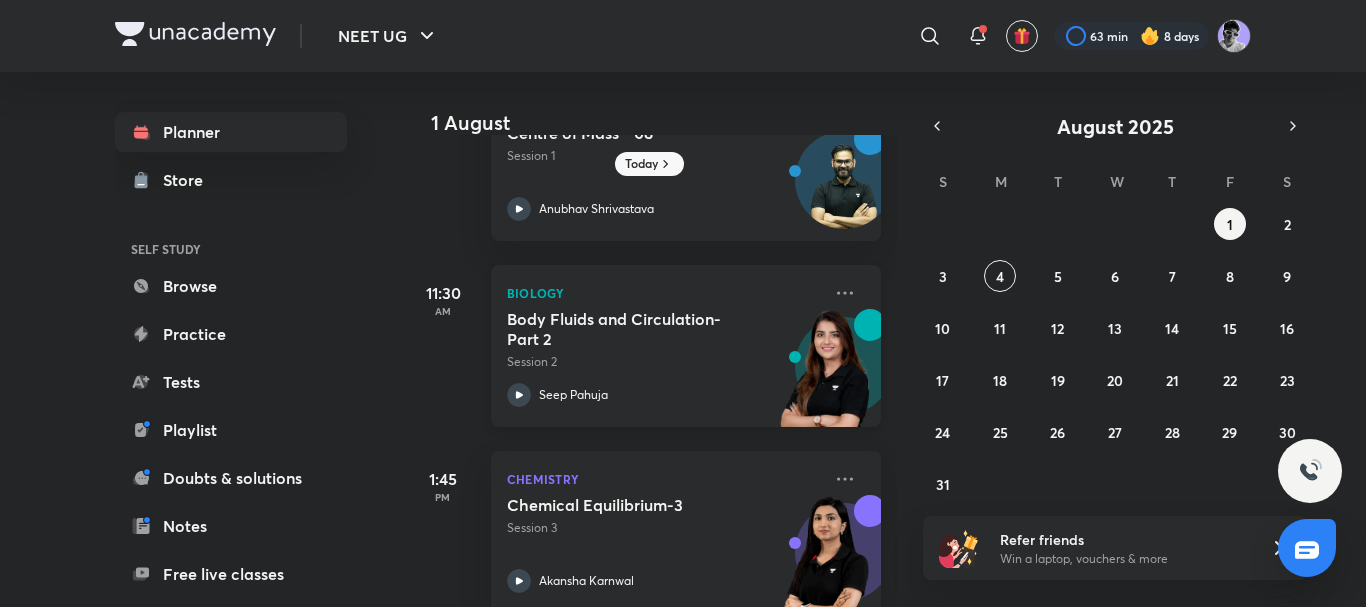 click 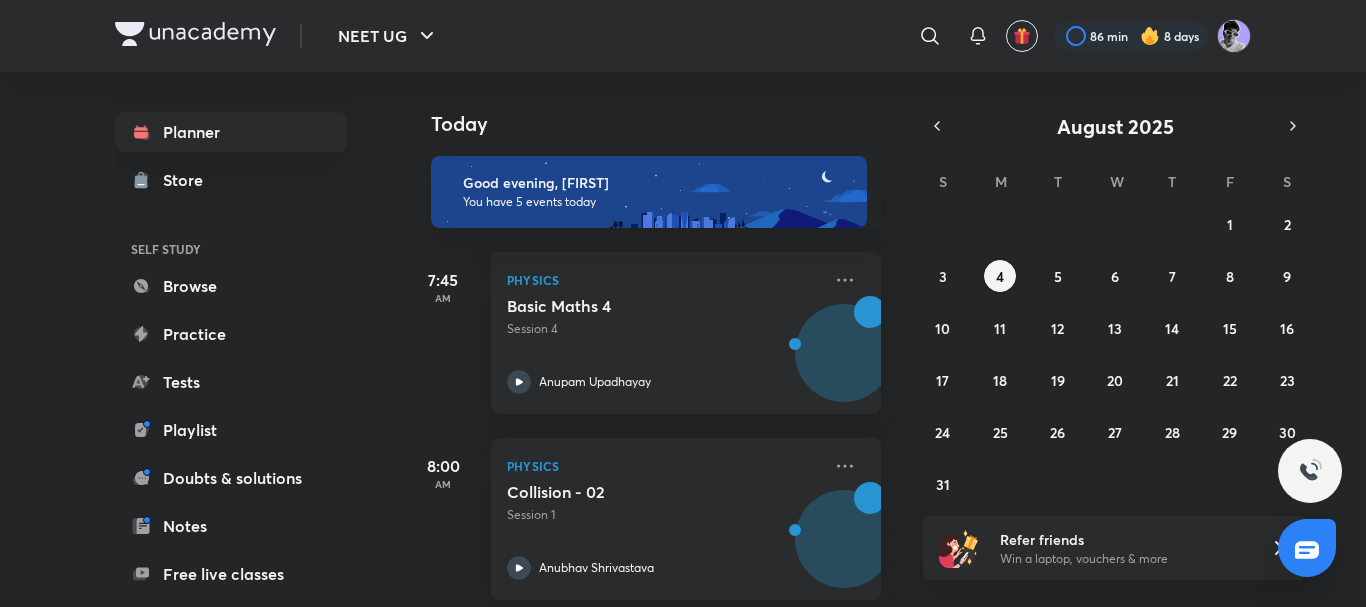scroll, scrollTop: 0, scrollLeft: 0, axis: both 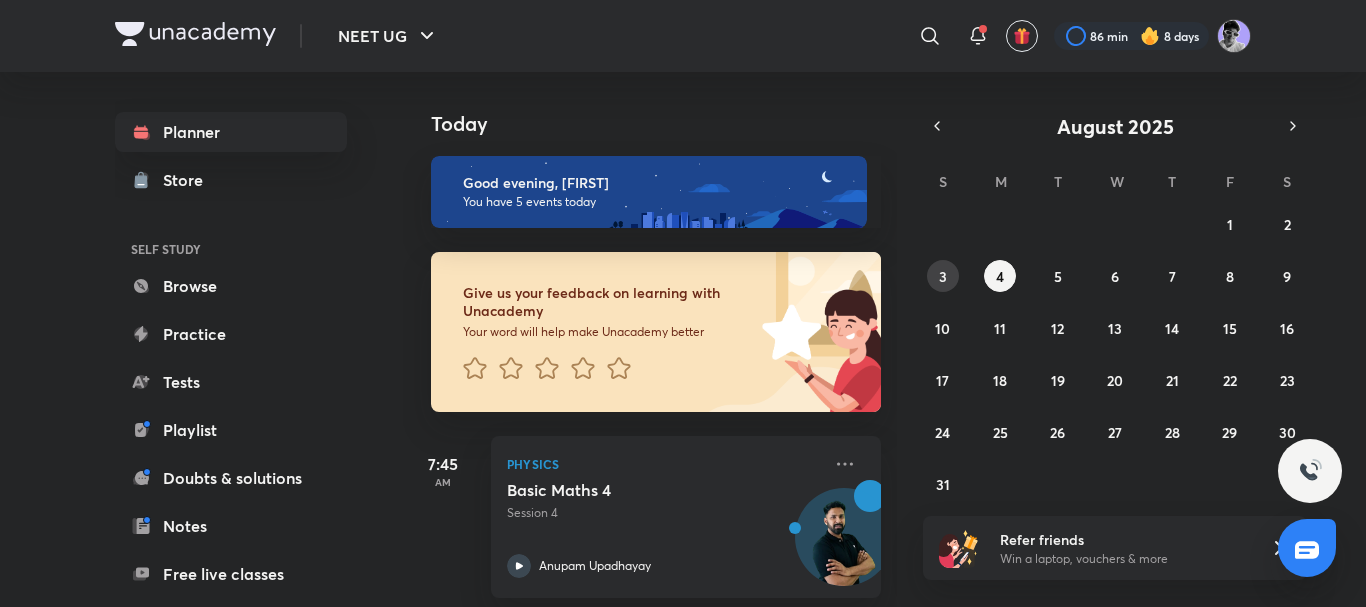 click on "3" at bounding box center (943, 276) 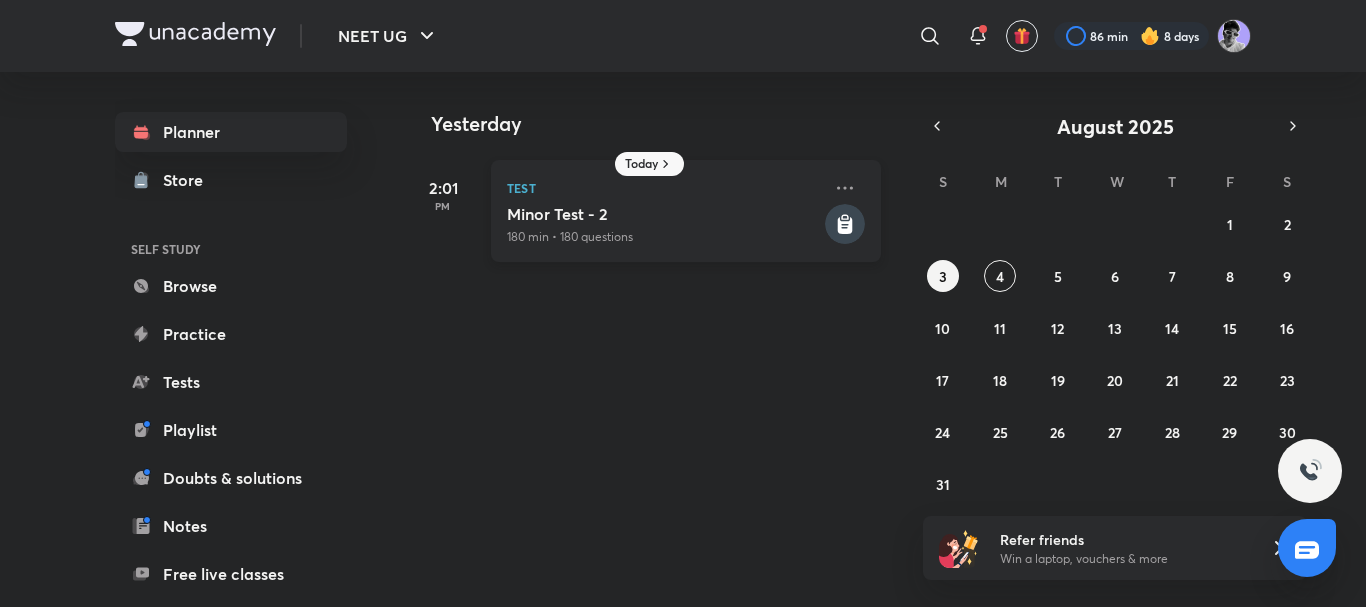 click 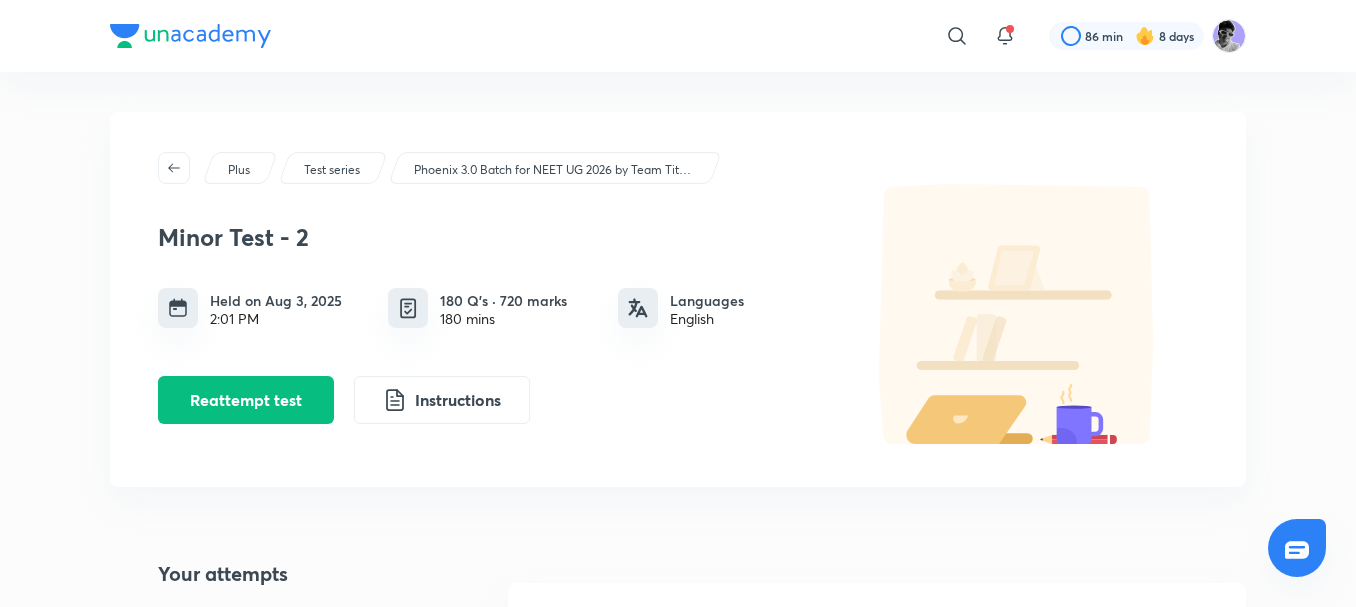scroll, scrollTop: 267, scrollLeft: 0, axis: vertical 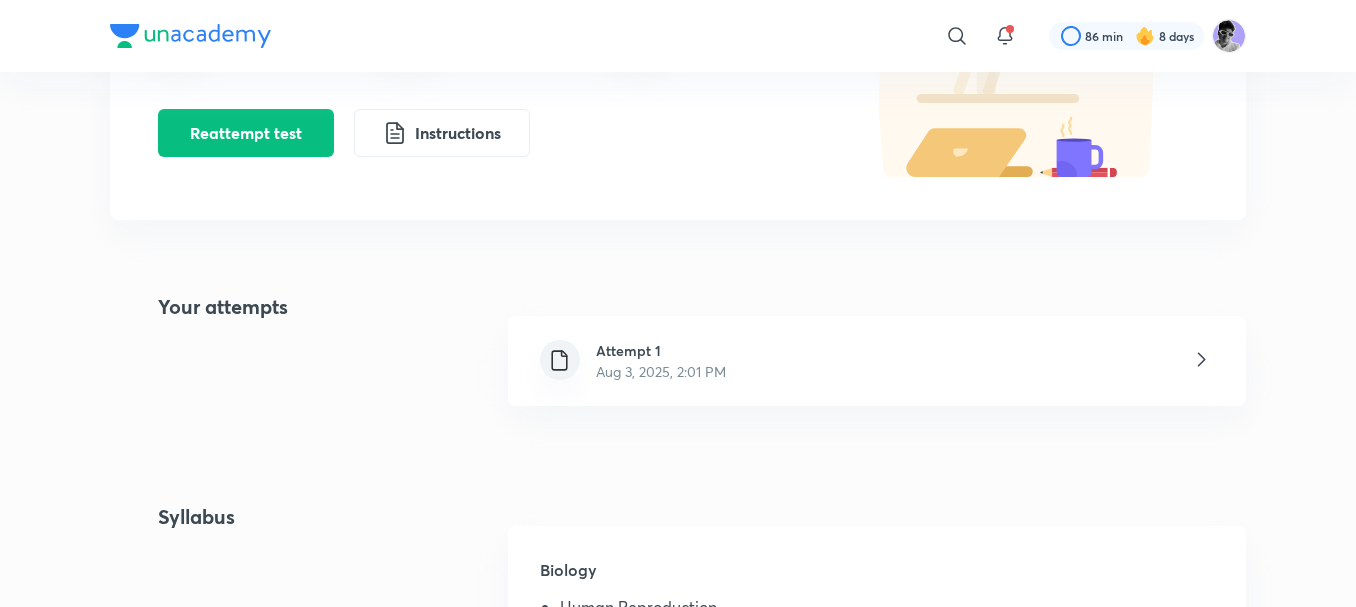 click on "Attempt 1 Aug 3, 2025, 2:01 PM" at bounding box center (877, 361) 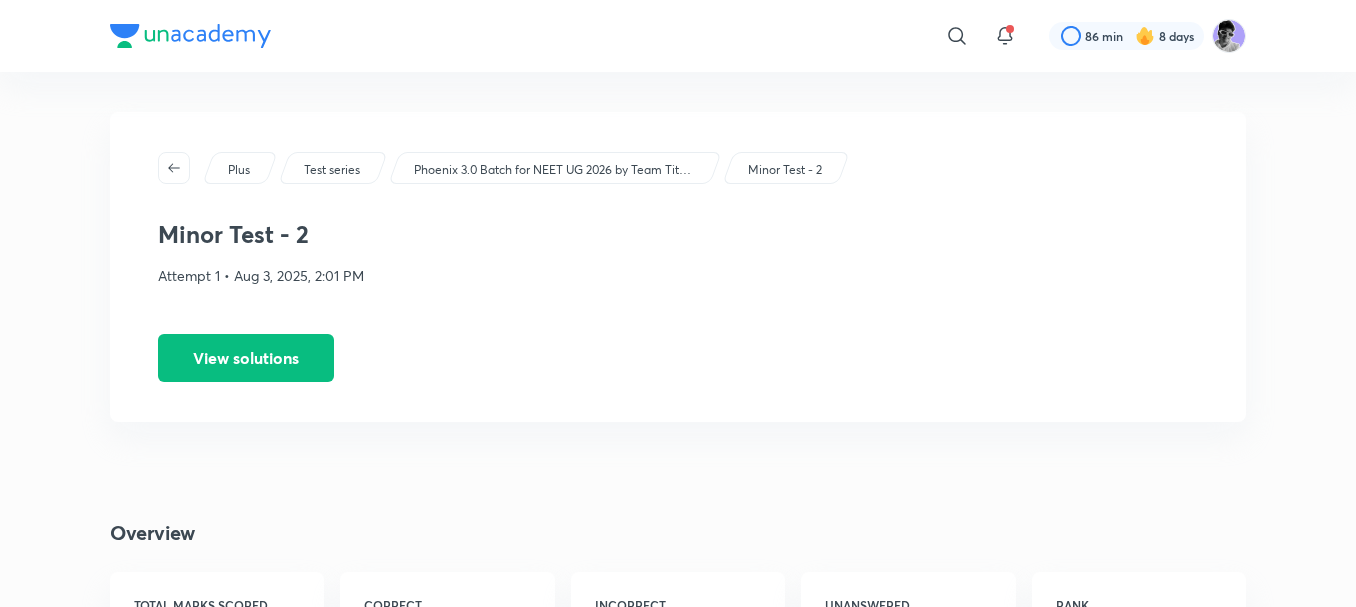 scroll, scrollTop: 533, scrollLeft: 0, axis: vertical 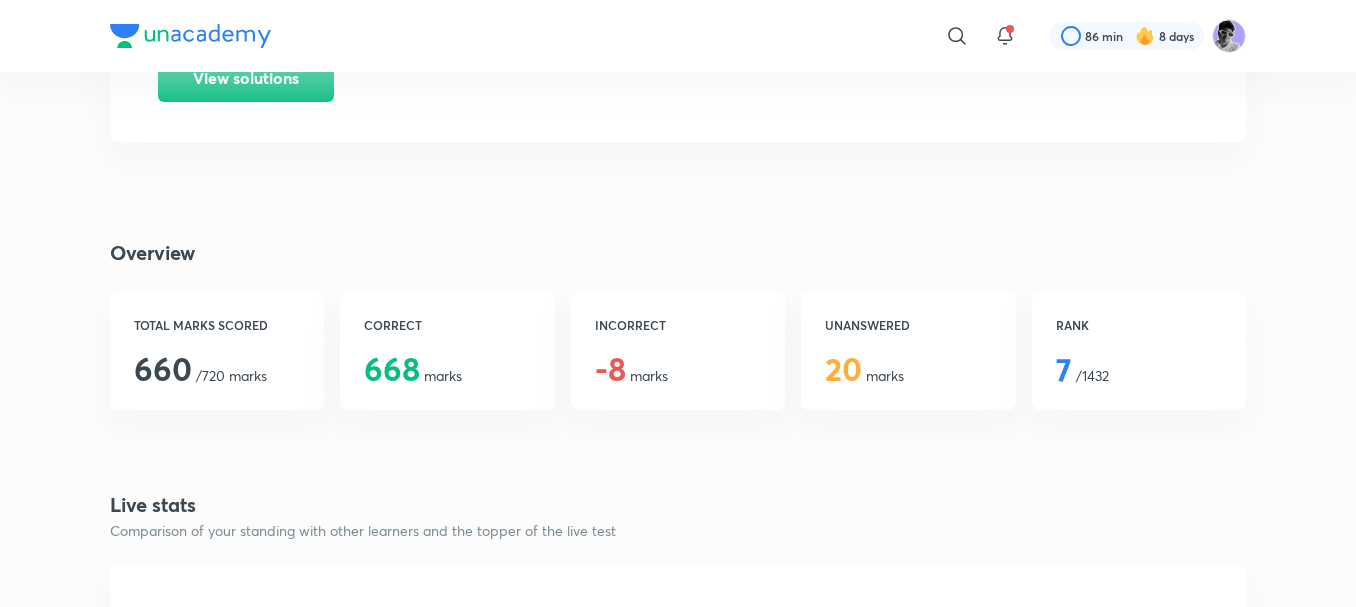 drag, startPoint x: 1044, startPoint y: 283, endPoint x: 1166, endPoint y: 301, distance: 123.32072 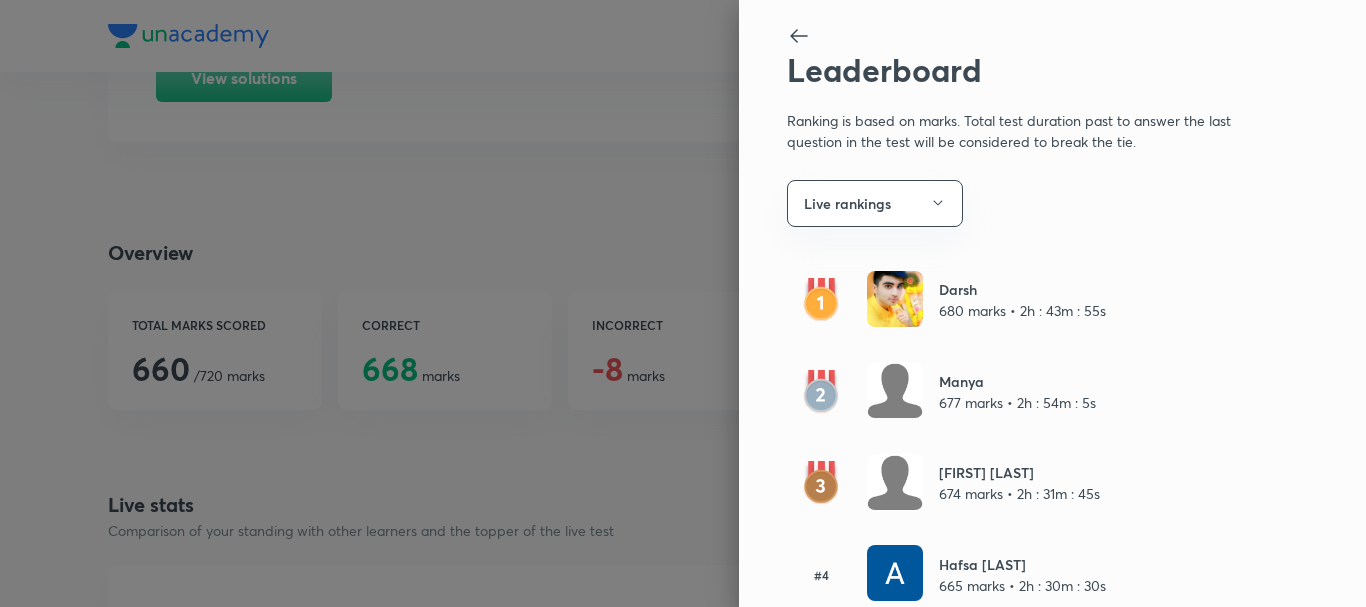 scroll, scrollTop: 267, scrollLeft: 0, axis: vertical 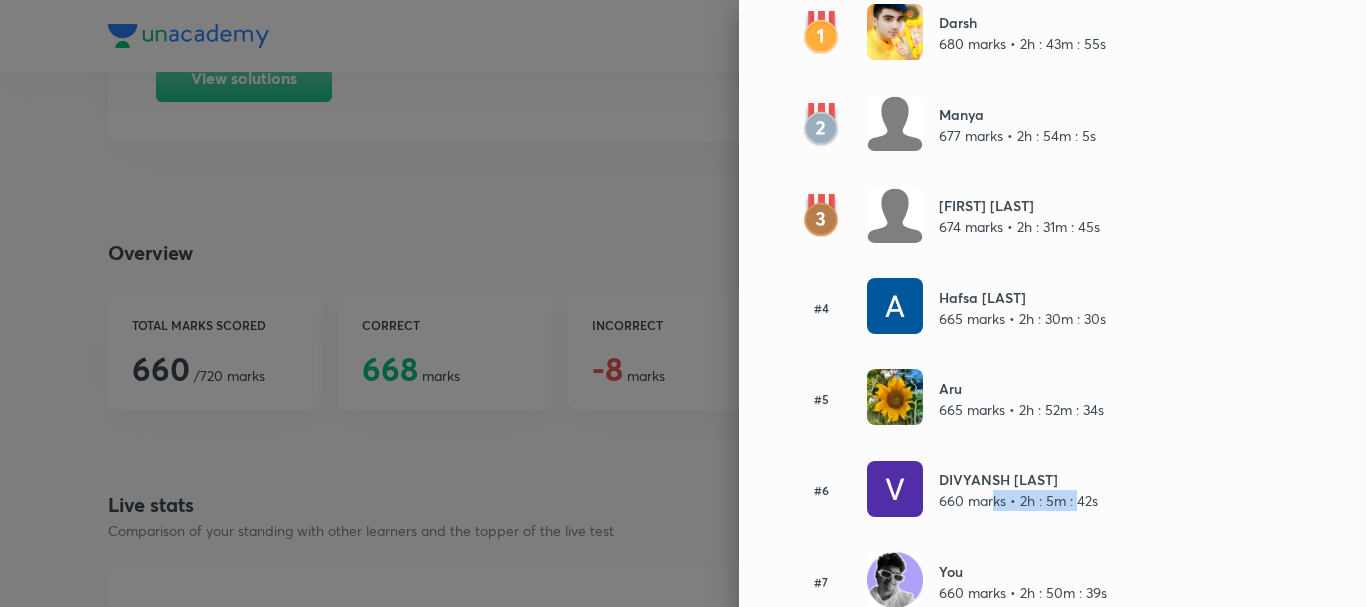 drag, startPoint x: 1063, startPoint y: 501, endPoint x: 979, endPoint y: 504, distance: 84.05355 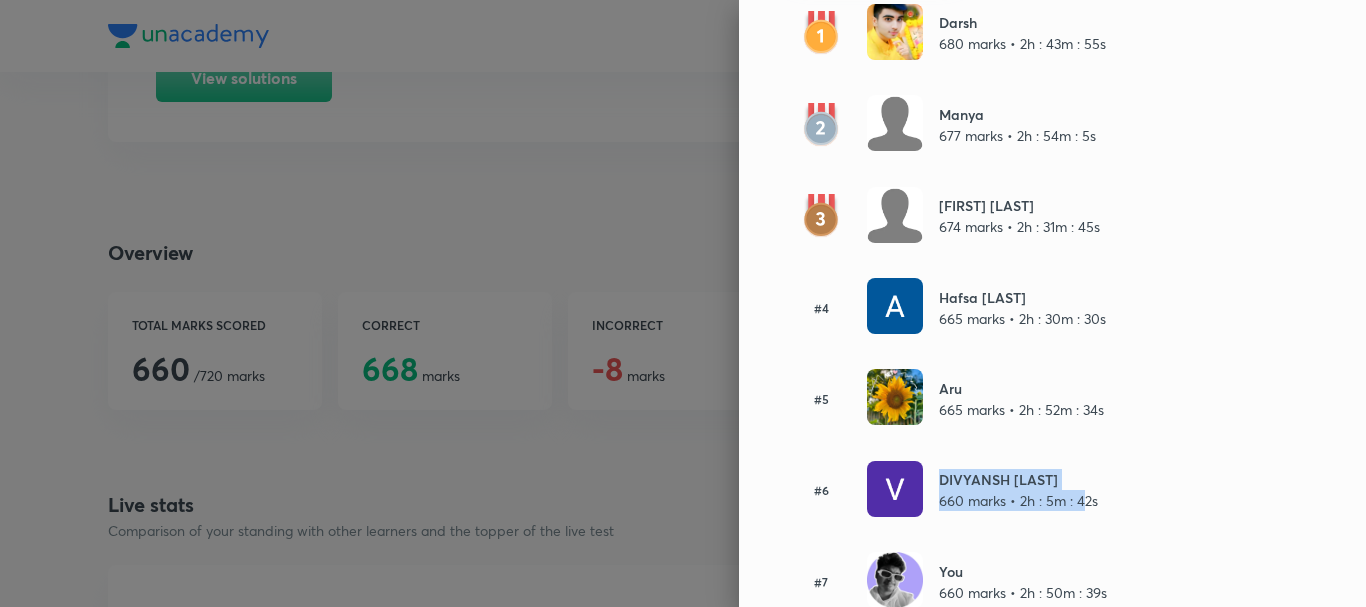 drag, startPoint x: 914, startPoint y: 498, endPoint x: 1071, endPoint y: 523, distance: 158.97798 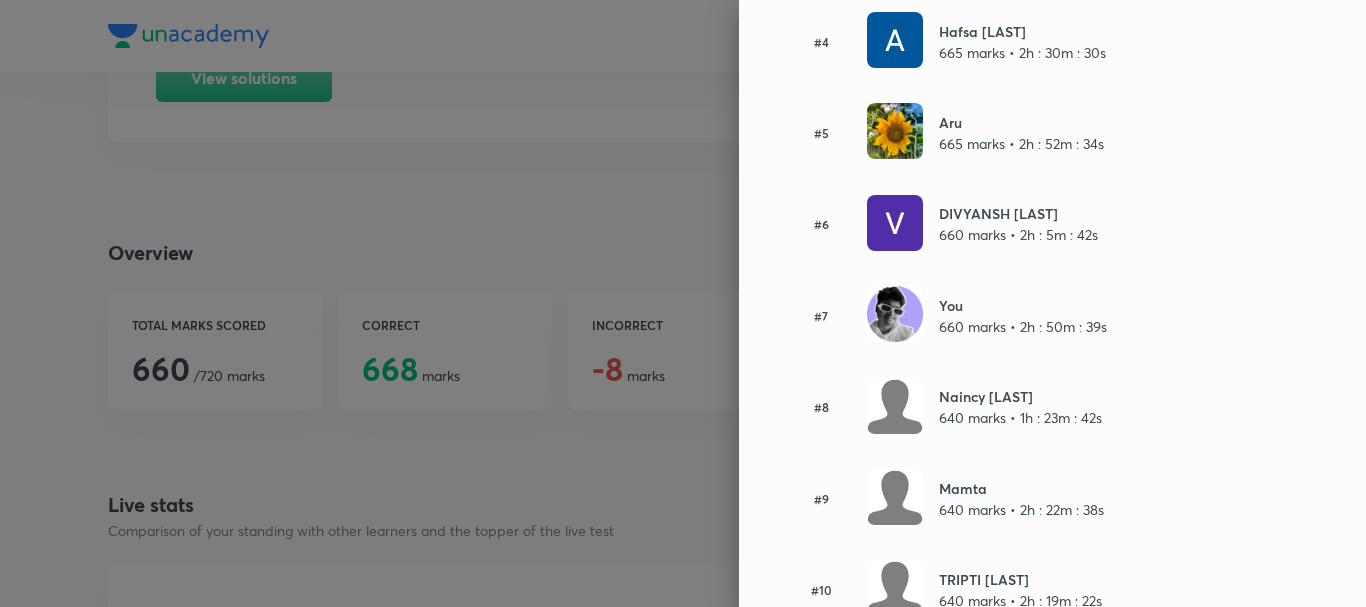 scroll, scrollTop: 800, scrollLeft: 0, axis: vertical 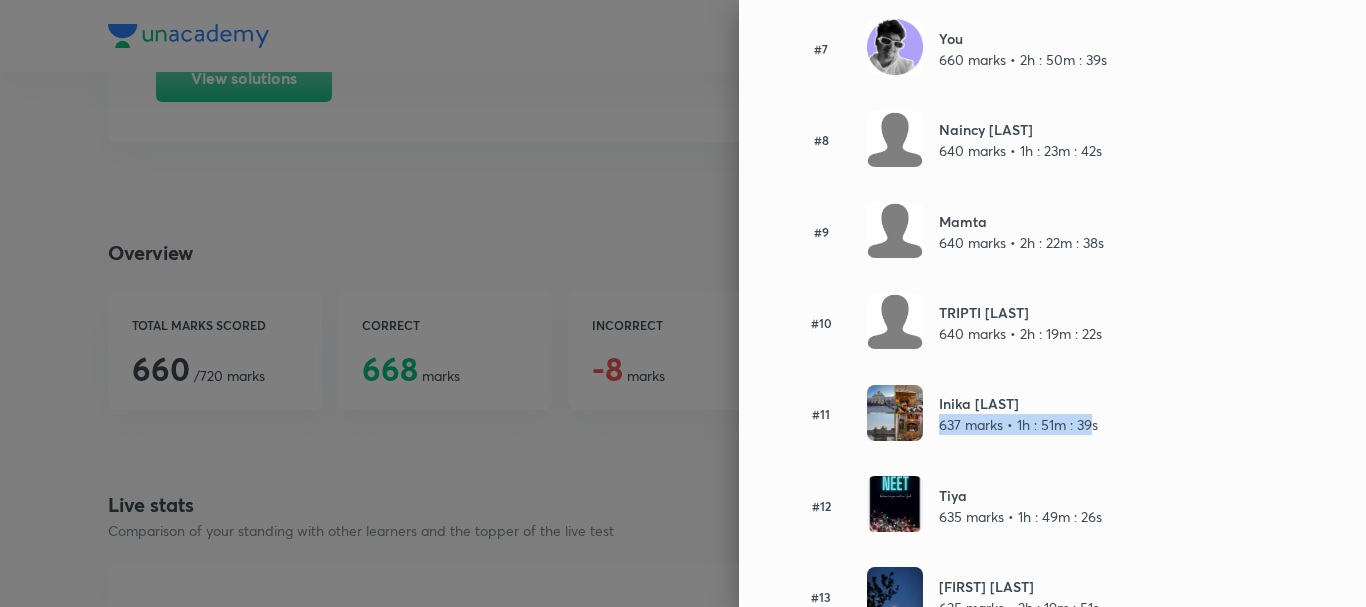 drag, startPoint x: 1088, startPoint y: 419, endPoint x: 929, endPoint y: 425, distance: 159.11317 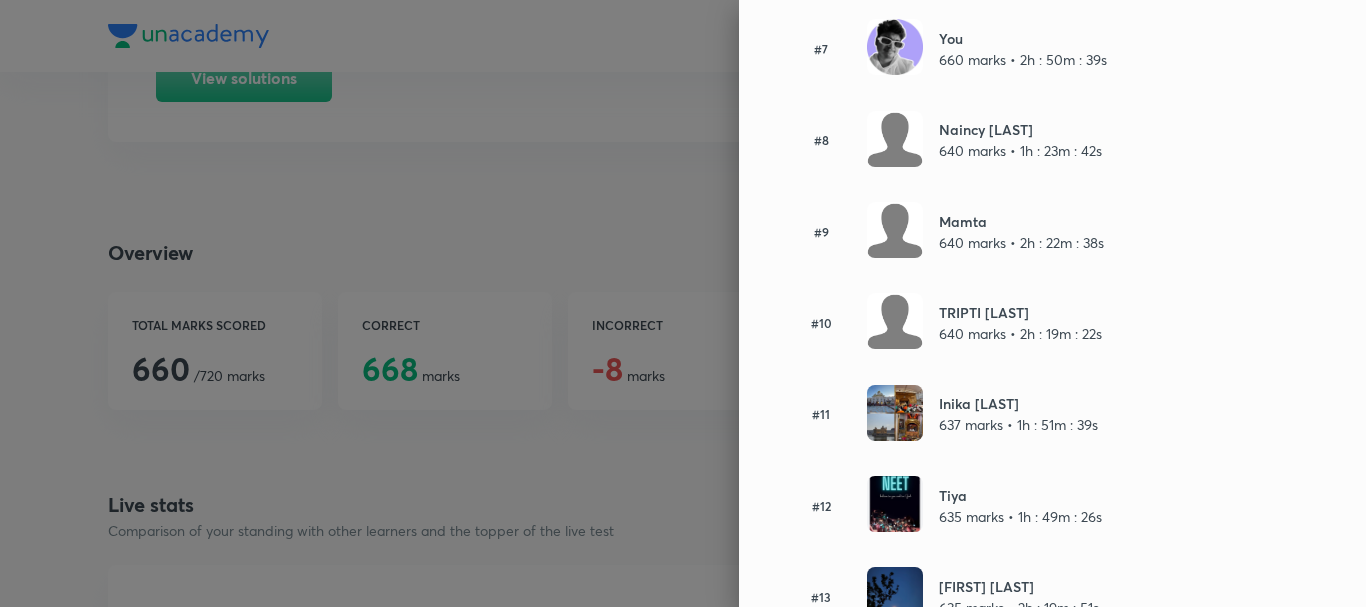 click on "Leaderboard Ranking is based on marks. Total test duration past to answer the last question in the test will be considered to break the tie. Live rankings Darsh  680 marks • 2h : 43m : 55s Manya  677 marks • 2h : 54m : 5s Nimish [LAST] 674 marks • 2h : 31m : 45s #4 Hafsa [LAST] 665 marks • 2h : 30m : 30s #5 Aru  665 marks • 2h : 52m : 34s #6 DIVYANSH [LAST] 660 marks • 2h : 5m : 42s #7 You 660 marks • 2h : 50m : 39s #8 Naincy [LAST] 640 marks • 1h : 23m : 42s #9 Mamta  640 marks • 2h : 22m : 38s #10 TRIPTI [LAST] 640 marks • 2h : 19m : 22s #11 Inika [LAST] 637 marks • 1h : 51m : 39s #12 Tiya  635 marks • 1h : 49m : 26s #13 Ankit [LAST] 635 marks • 2h : 19m : 51s #14 Amish [LAST] 634 marks • 2h : 7m : 31s #15 Ruhani  634 marks • 2h : 34m : 30s #16 Manvi [LAST] 633 marks • 2h : 3m : 10s #17 Divyajyoti[LAST]  632 marks • 2h : 1m : 20s #18 Mansi  627 marks • 2h : 45m : 46s #19 Mishra  626 marks • 1h : 27m : 13s #20 Shubhangi [LAST] 626 marks • 2h : 46m : 21s #21 #22 #23" at bounding box center [1052, 303] 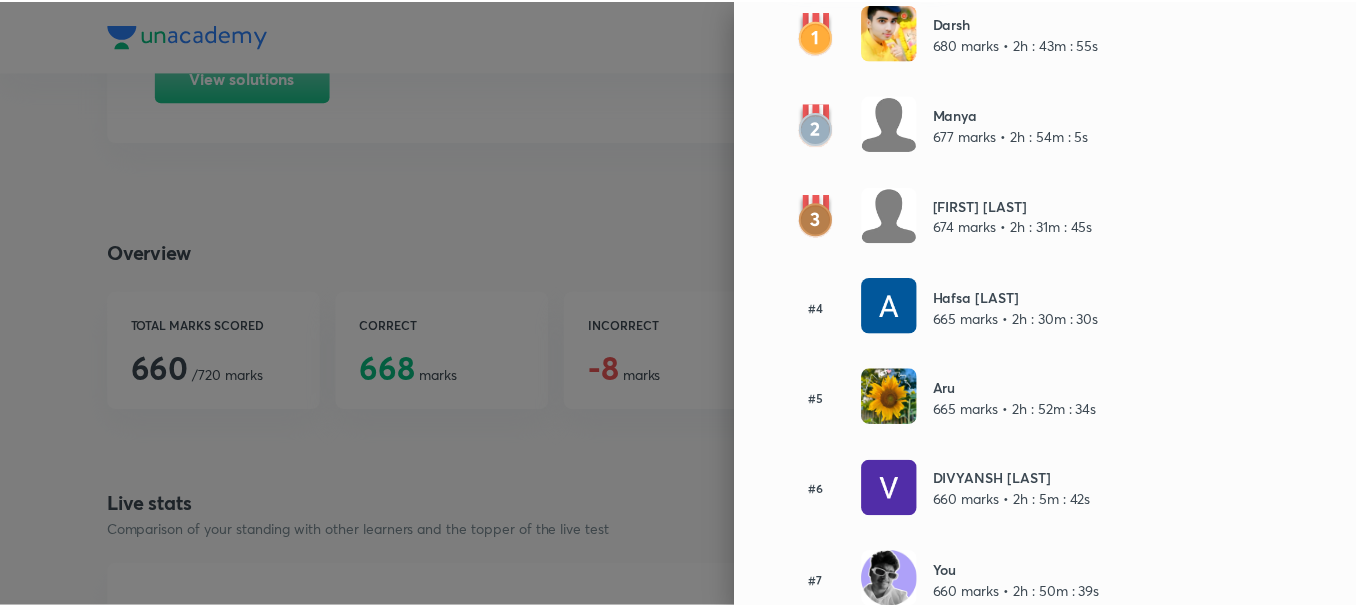 scroll, scrollTop: 533, scrollLeft: 0, axis: vertical 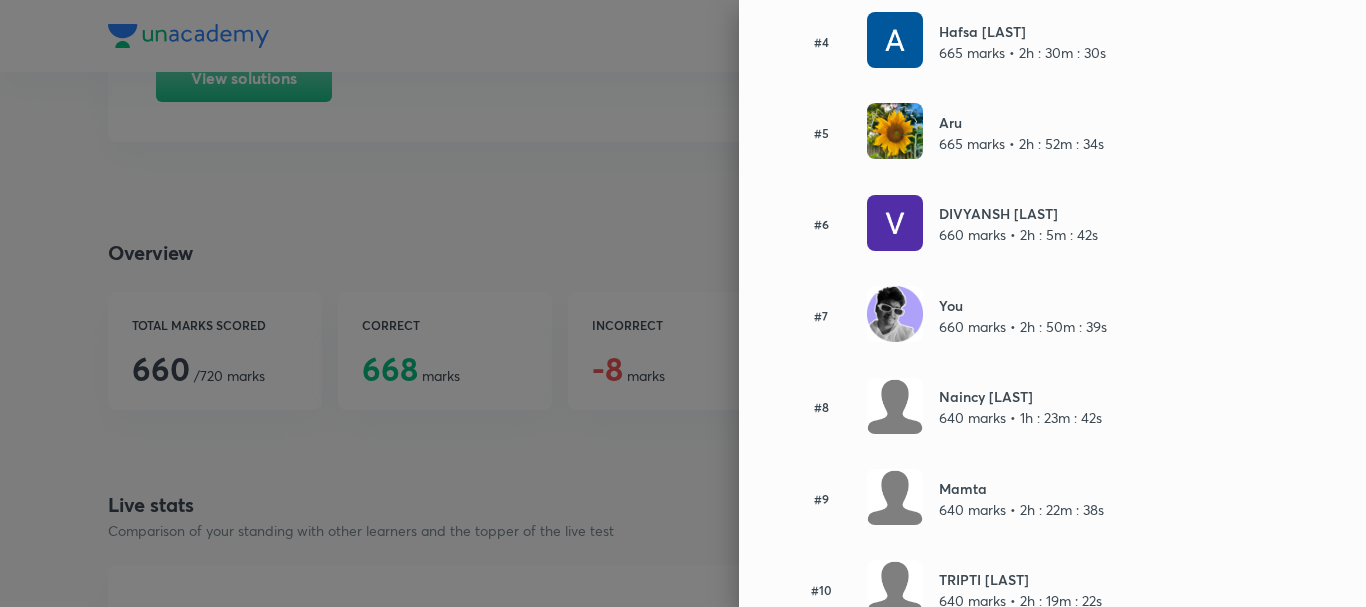 click at bounding box center (895, 314) 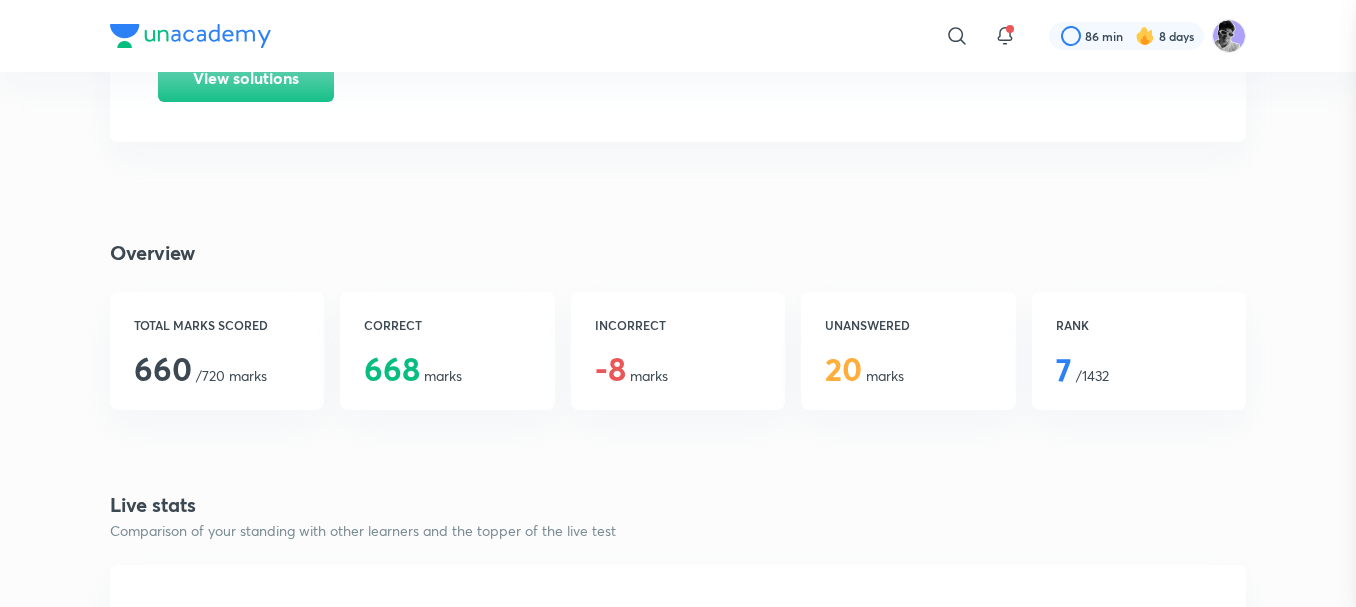 scroll, scrollTop: 0, scrollLeft: 0, axis: both 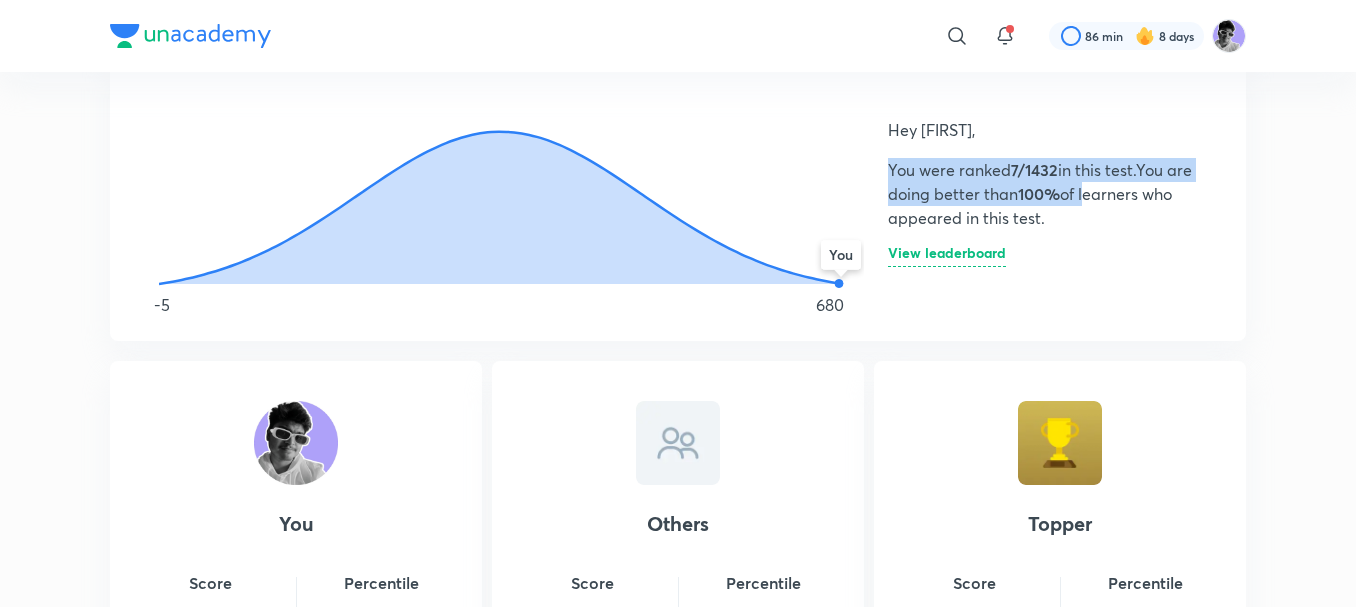 drag, startPoint x: 889, startPoint y: 171, endPoint x: 1092, endPoint y: 192, distance: 204.08331 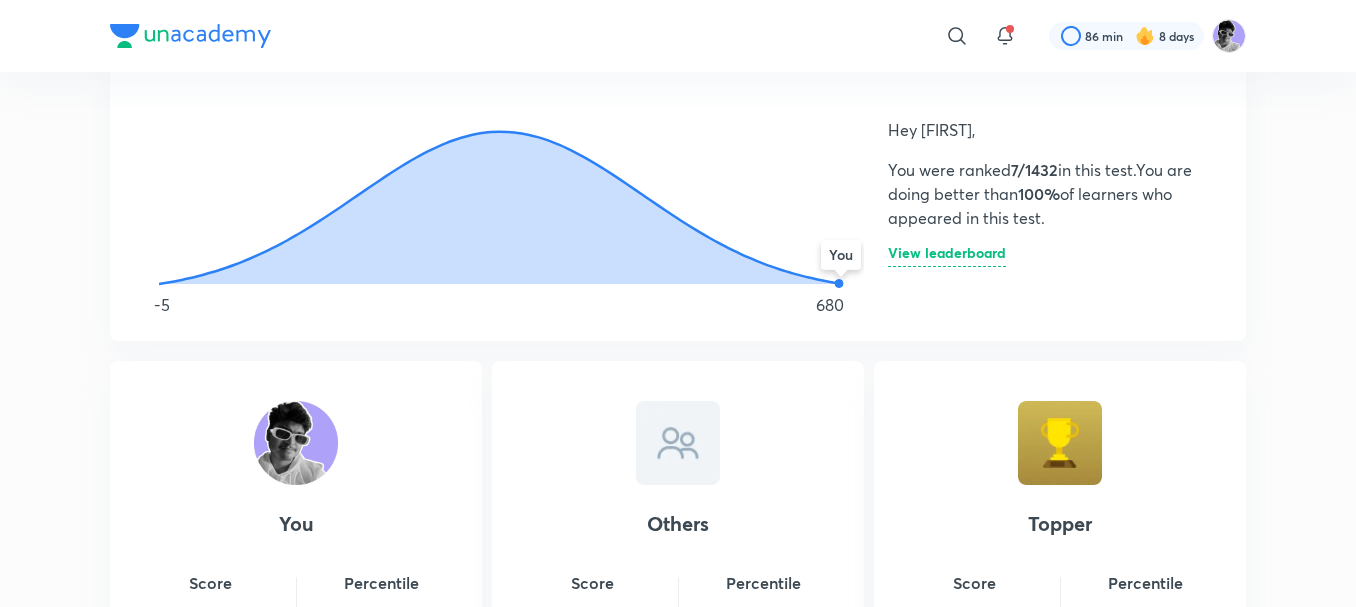 click on "Hey [FIRST], You were ranked   7/1432   in this test. You are doing better than  100%  of learners who appeared in this test. View leaderboard" at bounding box center (1043, 193) 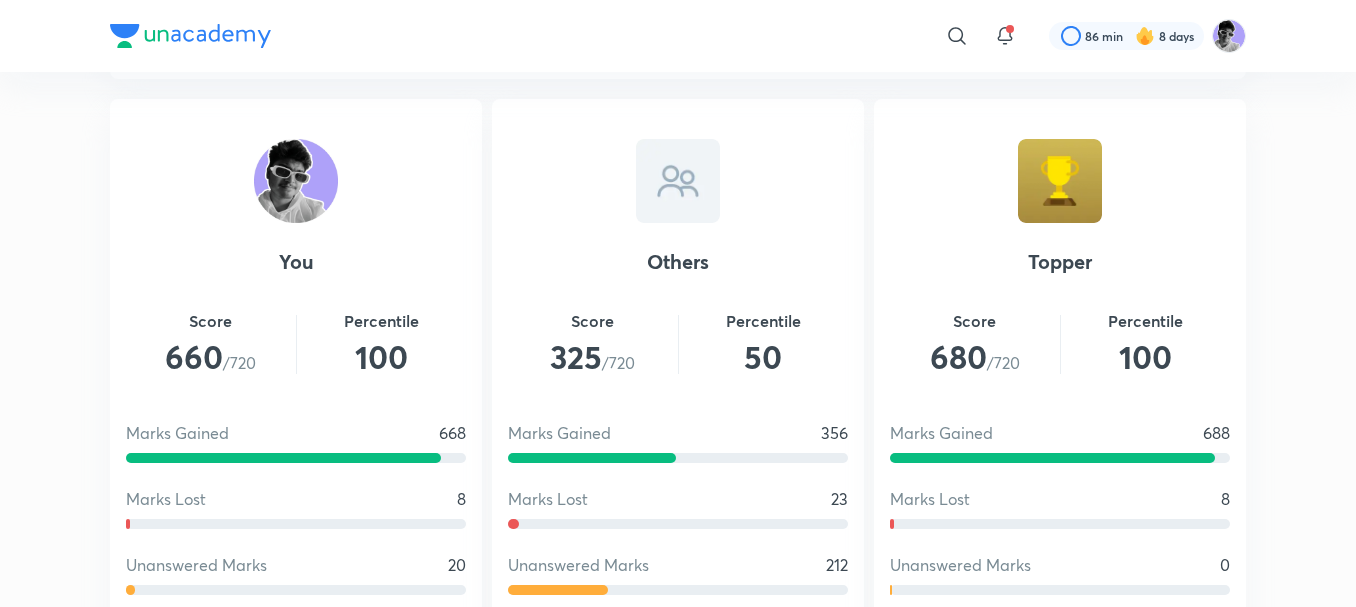 scroll, scrollTop: 796, scrollLeft: 0, axis: vertical 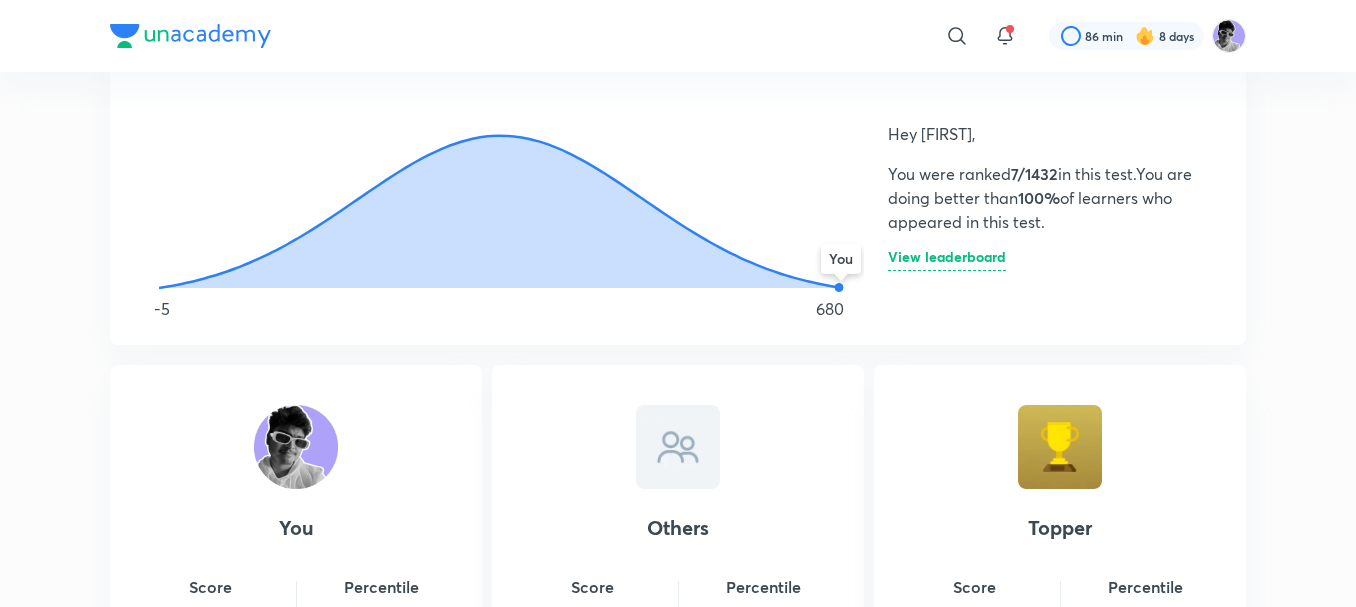 click on "View leaderboard" at bounding box center [947, 260] 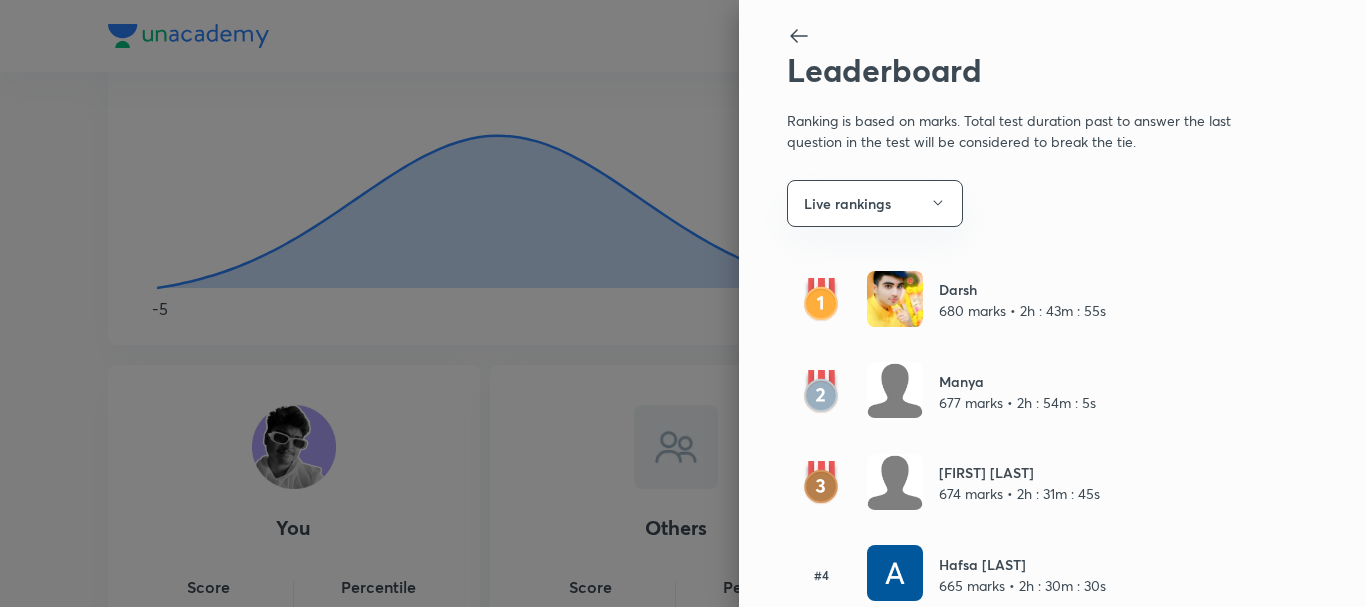 click 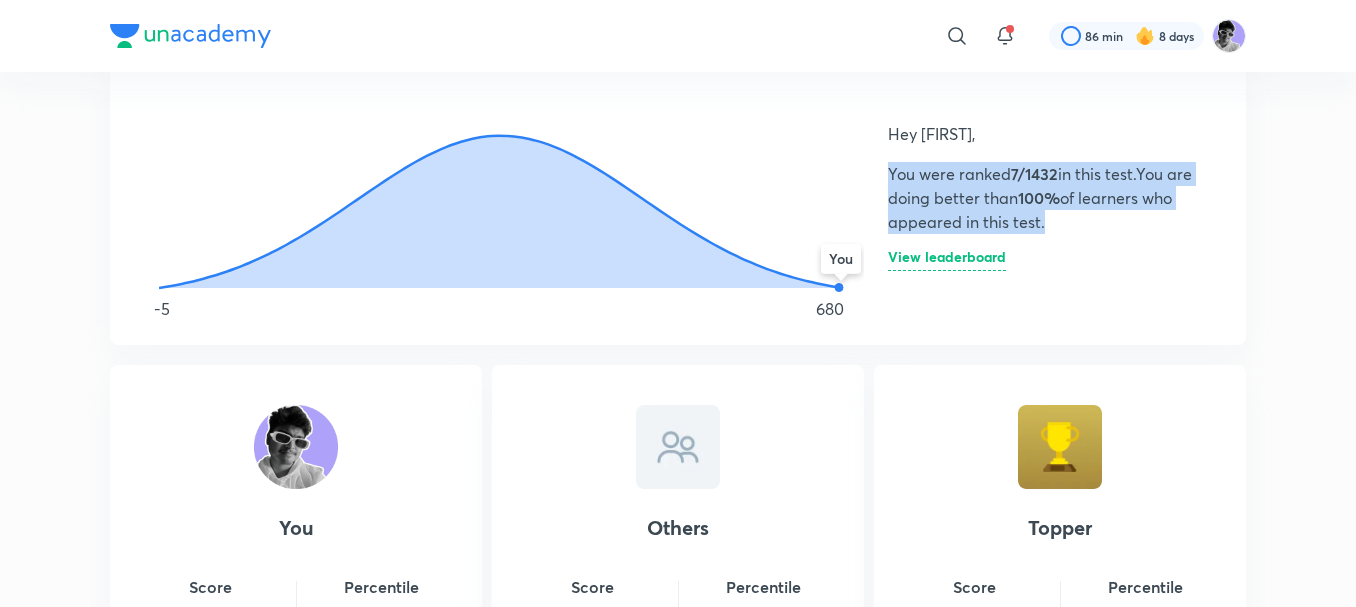 drag, startPoint x: 889, startPoint y: 168, endPoint x: 1066, endPoint y: 242, distance: 191.8463 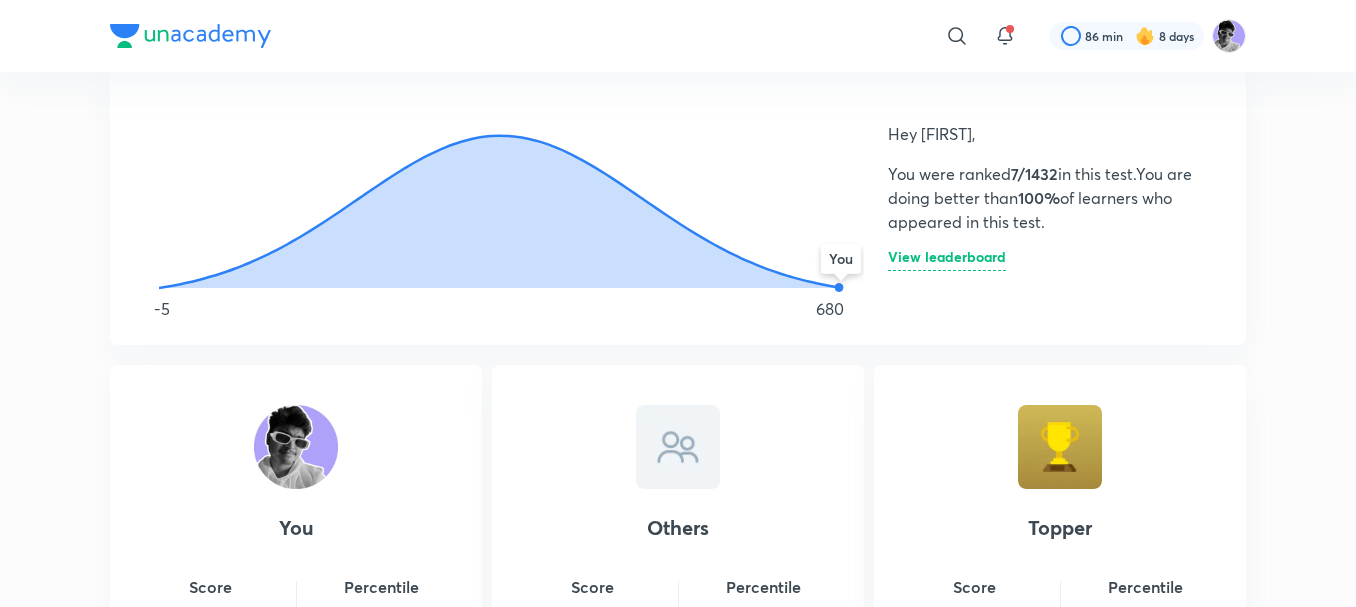 click on "Hey [FIRST]," at bounding box center (1043, 134) 